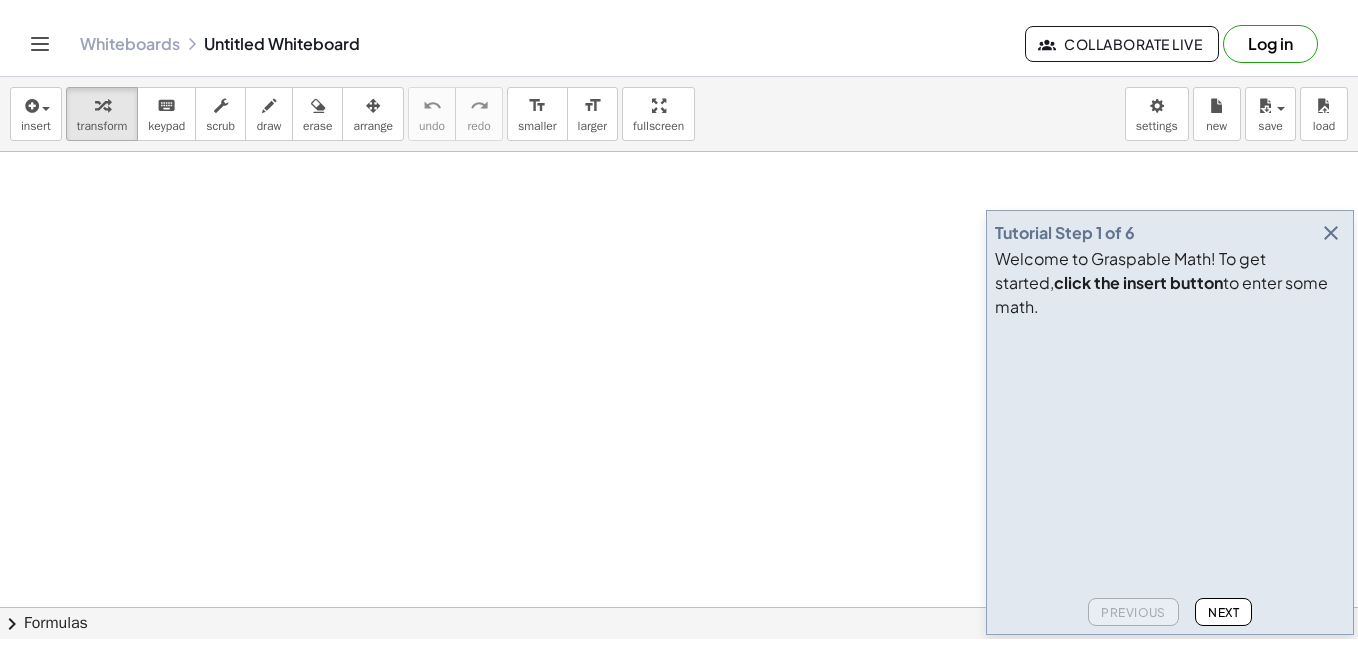 scroll, scrollTop: 0, scrollLeft: 0, axis: both 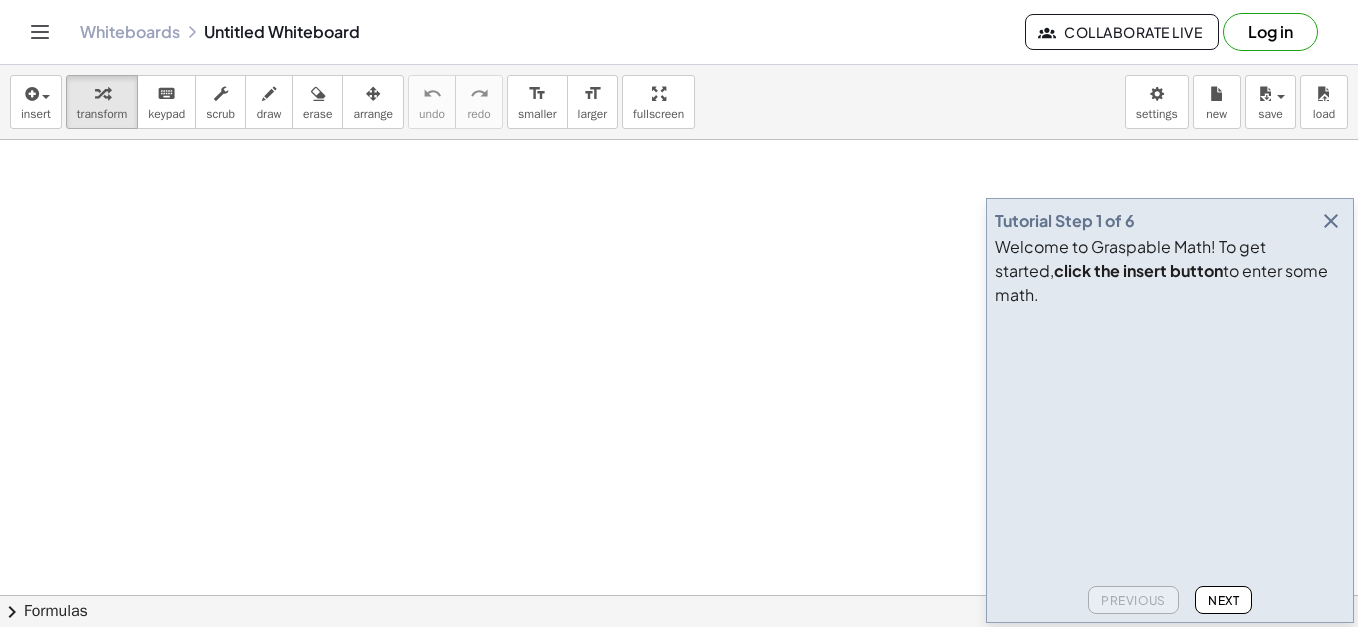 click at bounding box center (1331, 221) 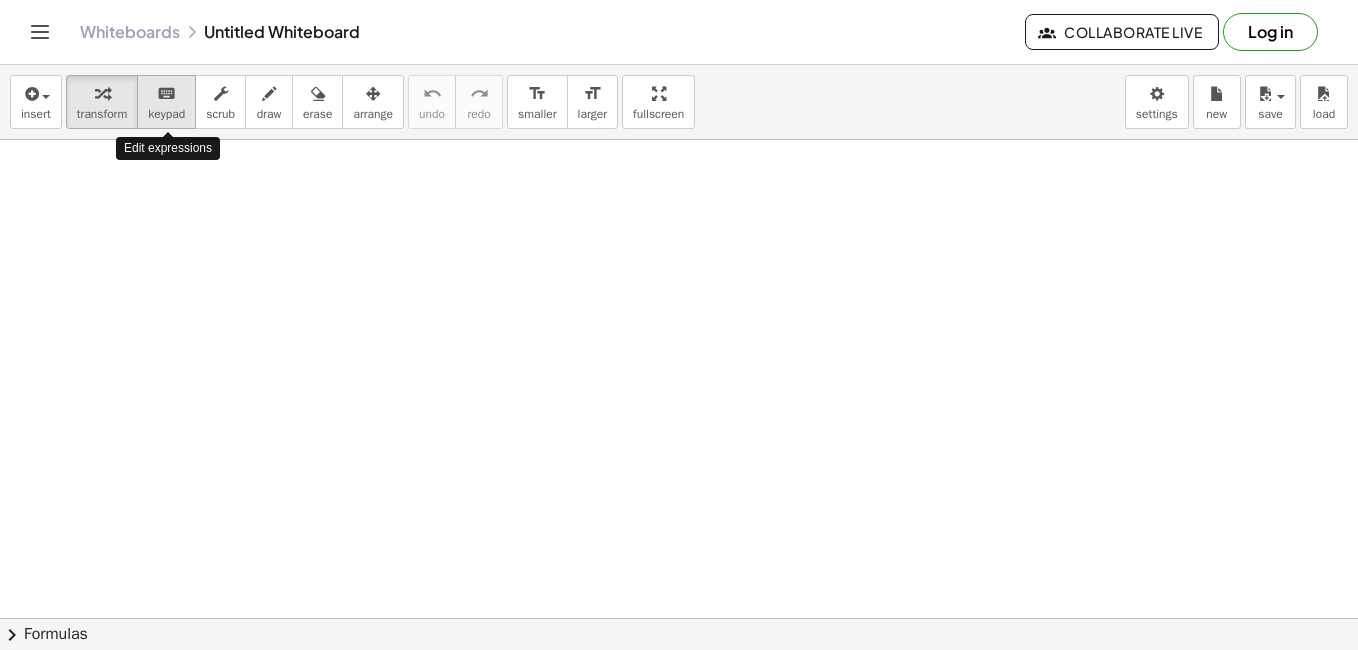click on "keypad" at bounding box center [166, 114] 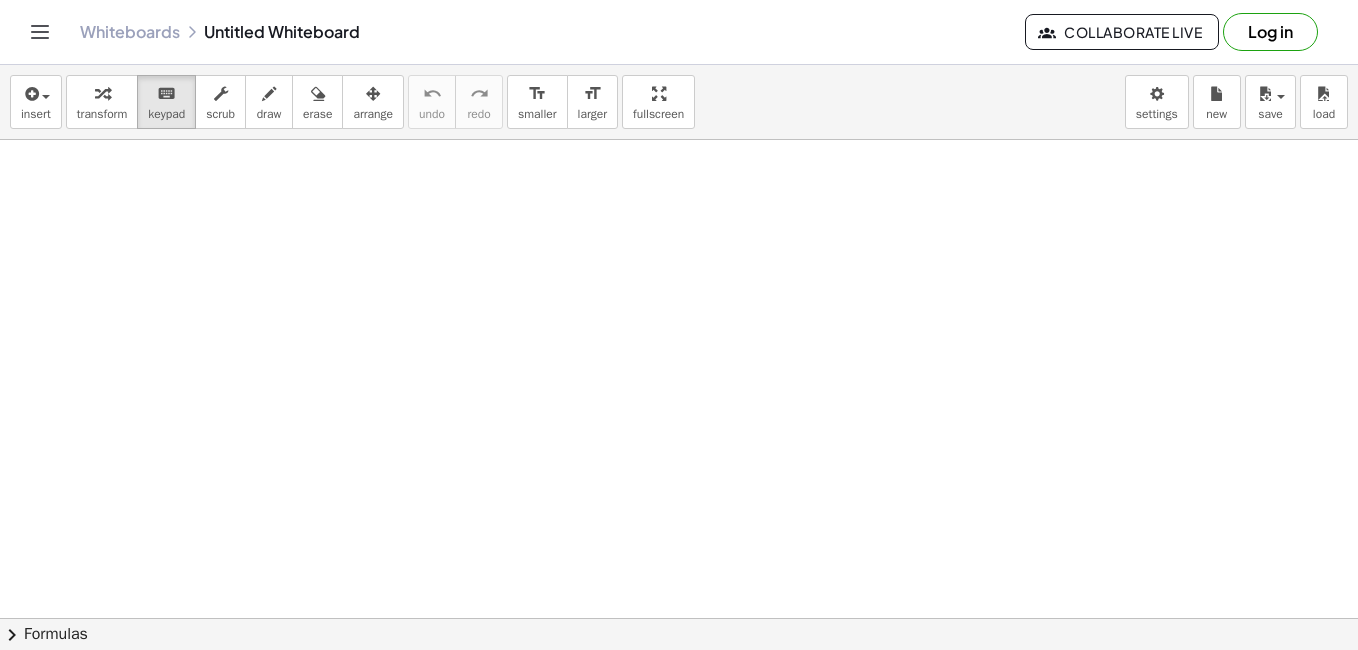 click at bounding box center [679, 660] 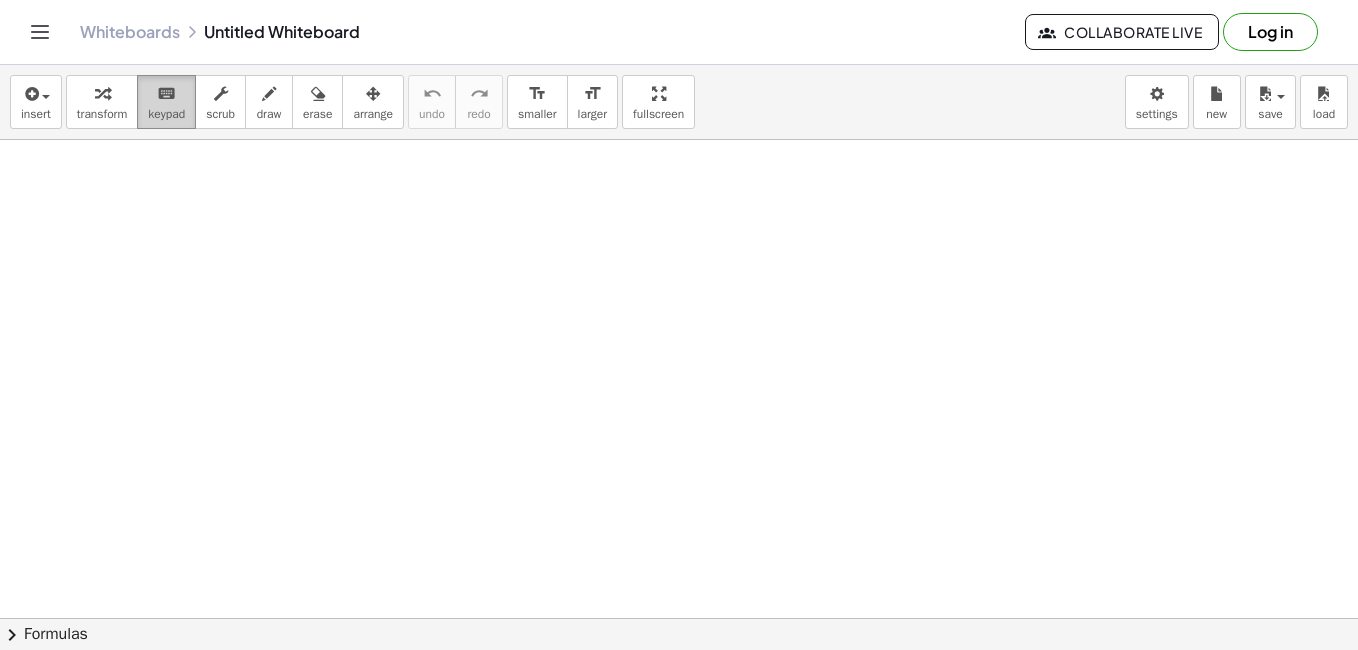 click on "keypad" at bounding box center (166, 114) 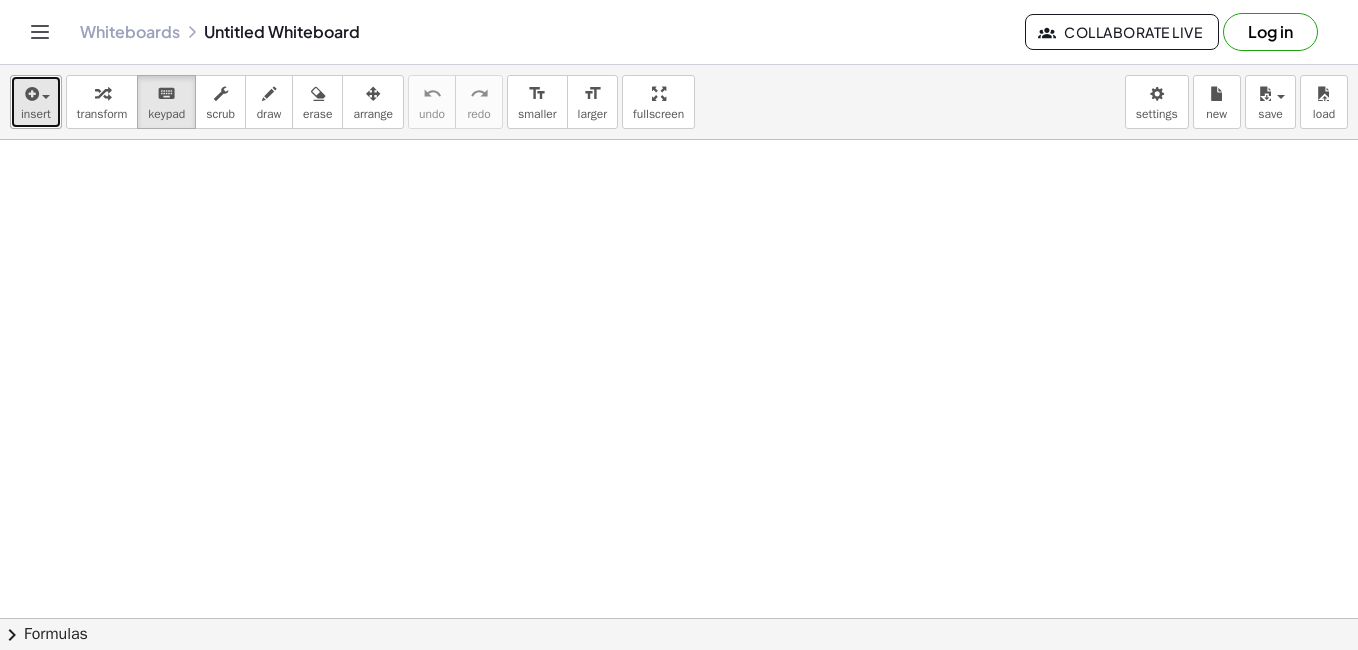 click on "insert" at bounding box center (36, 114) 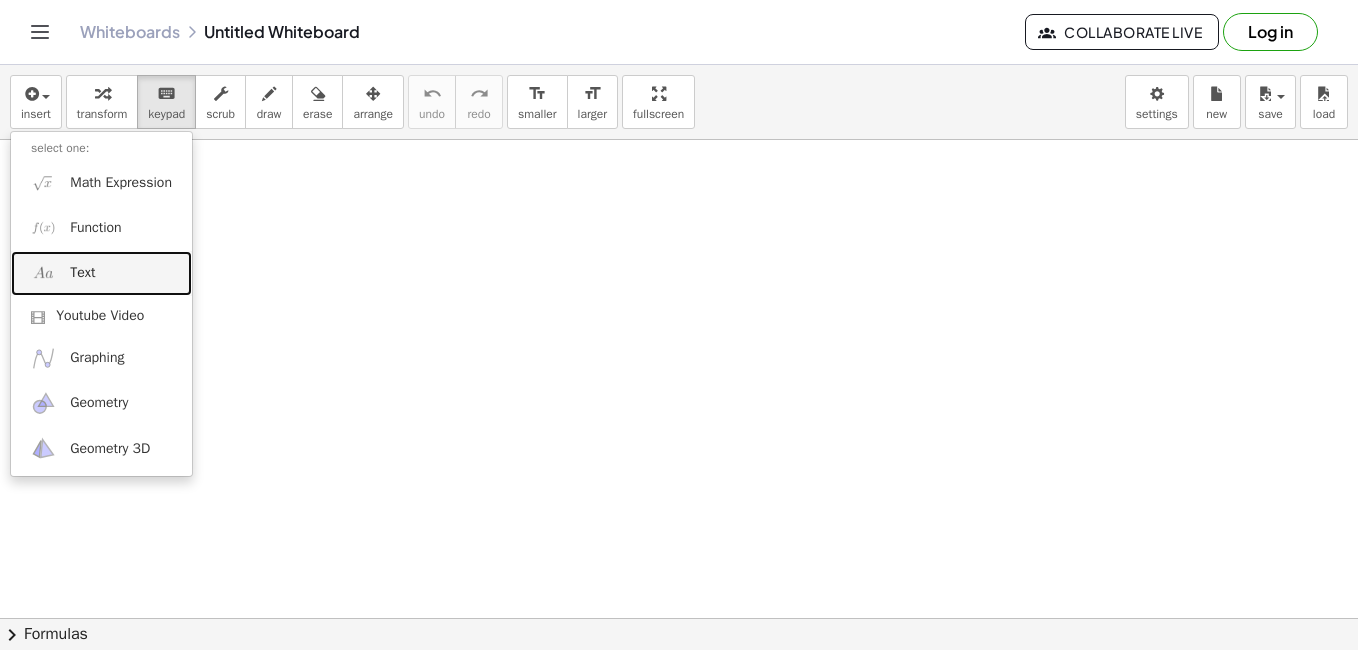 drag, startPoint x: 105, startPoint y: 278, endPoint x: 118, endPoint y: 279, distance: 13.038404 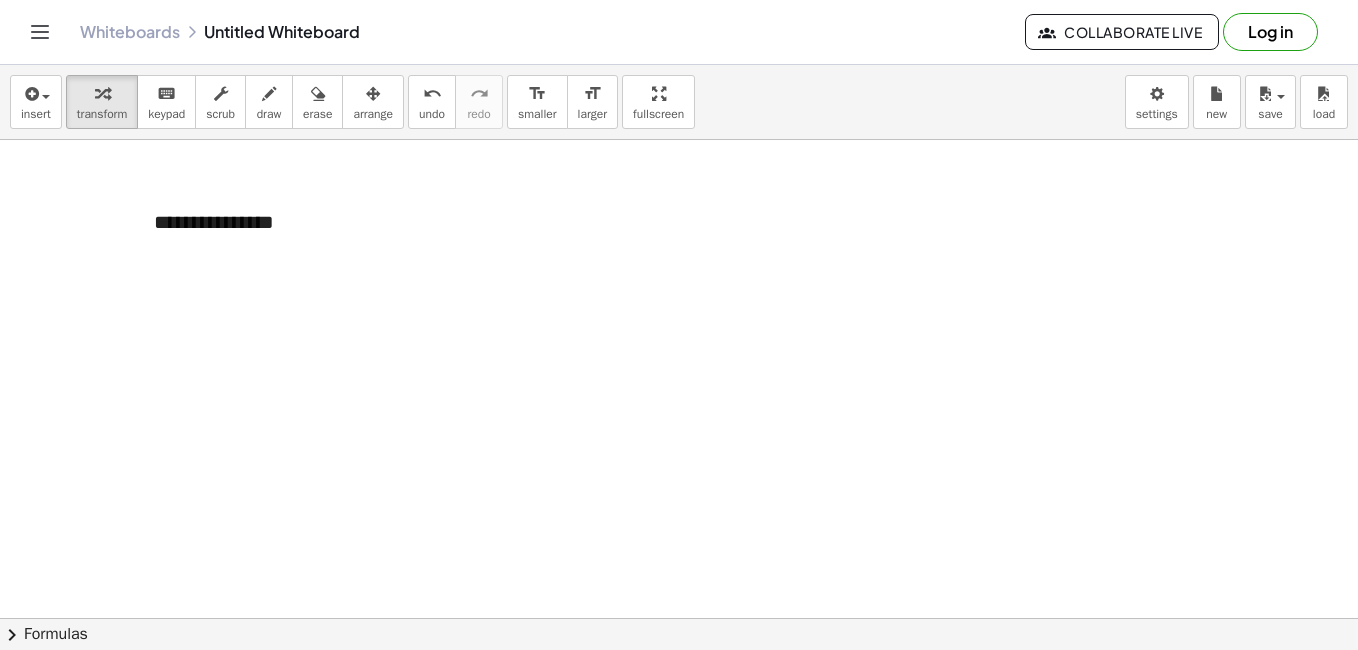 type 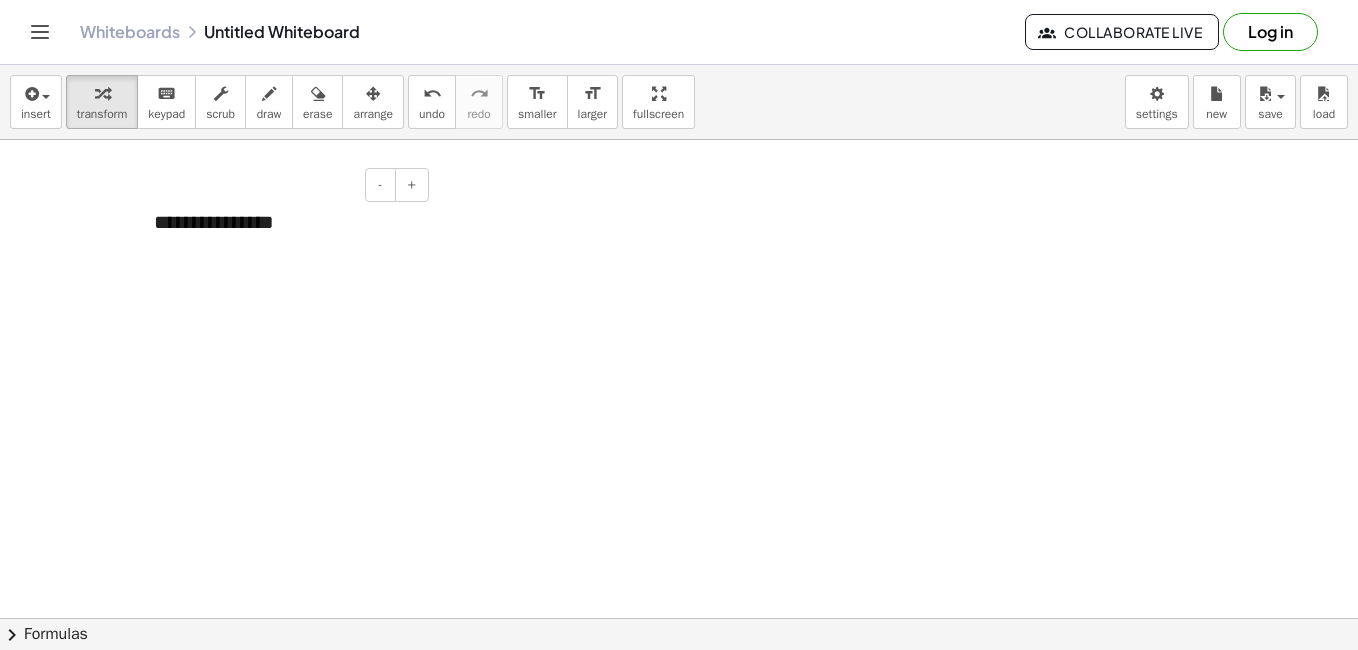 drag, startPoint x: 233, startPoint y: 197, endPoint x: 236, endPoint y: 171, distance: 26.172504 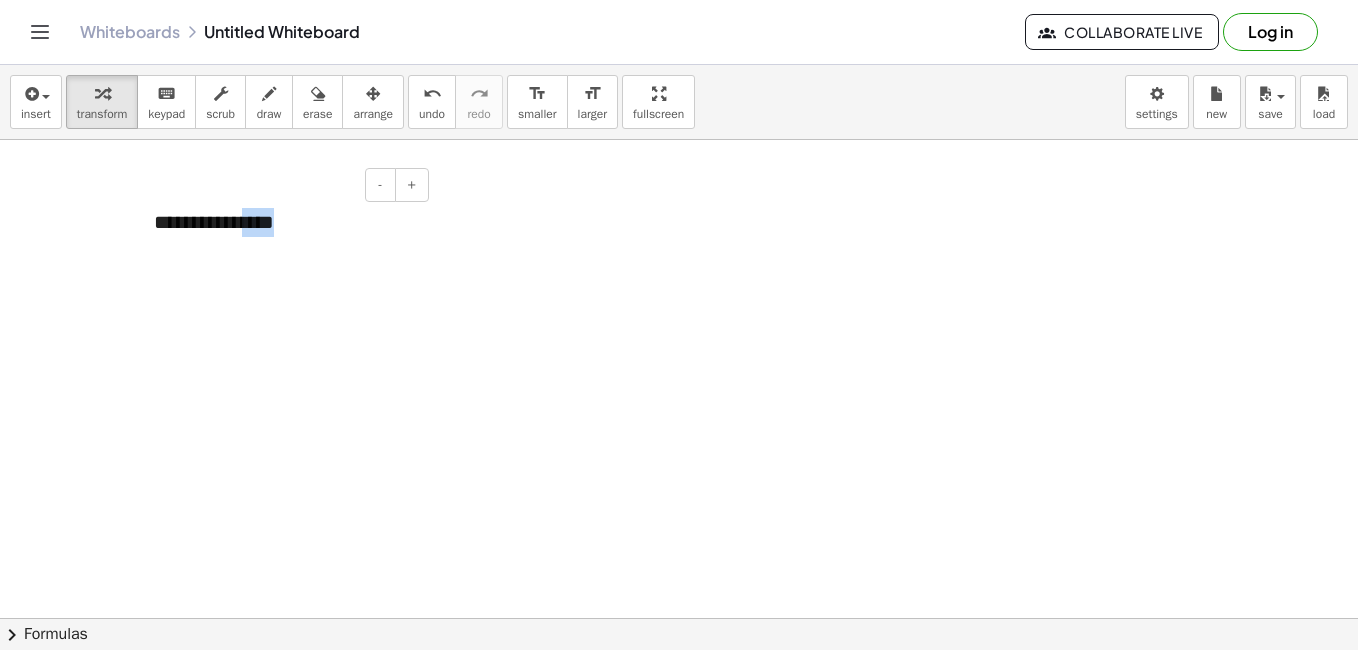 drag, startPoint x: 236, startPoint y: 171, endPoint x: 312, endPoint y: 245, distance: 106.07545 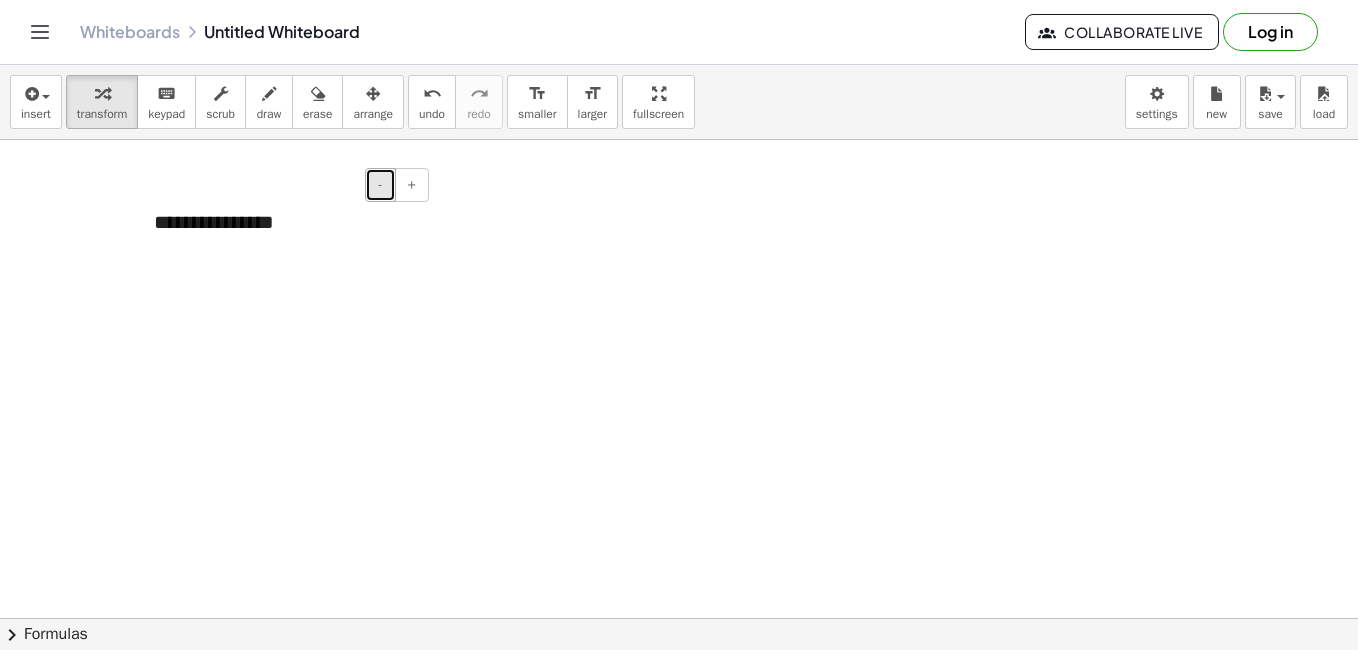 click on "-" at bounding box center [380, 185] 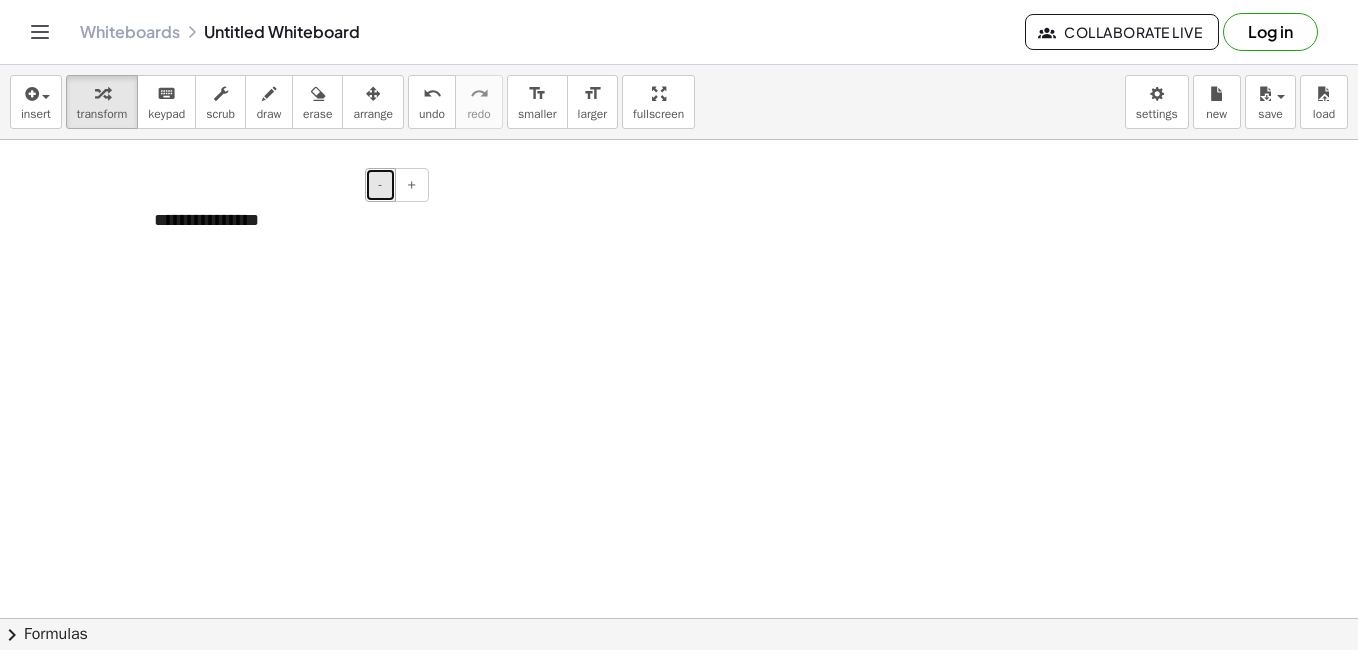 click on "-" at bounding box center [380, 184] 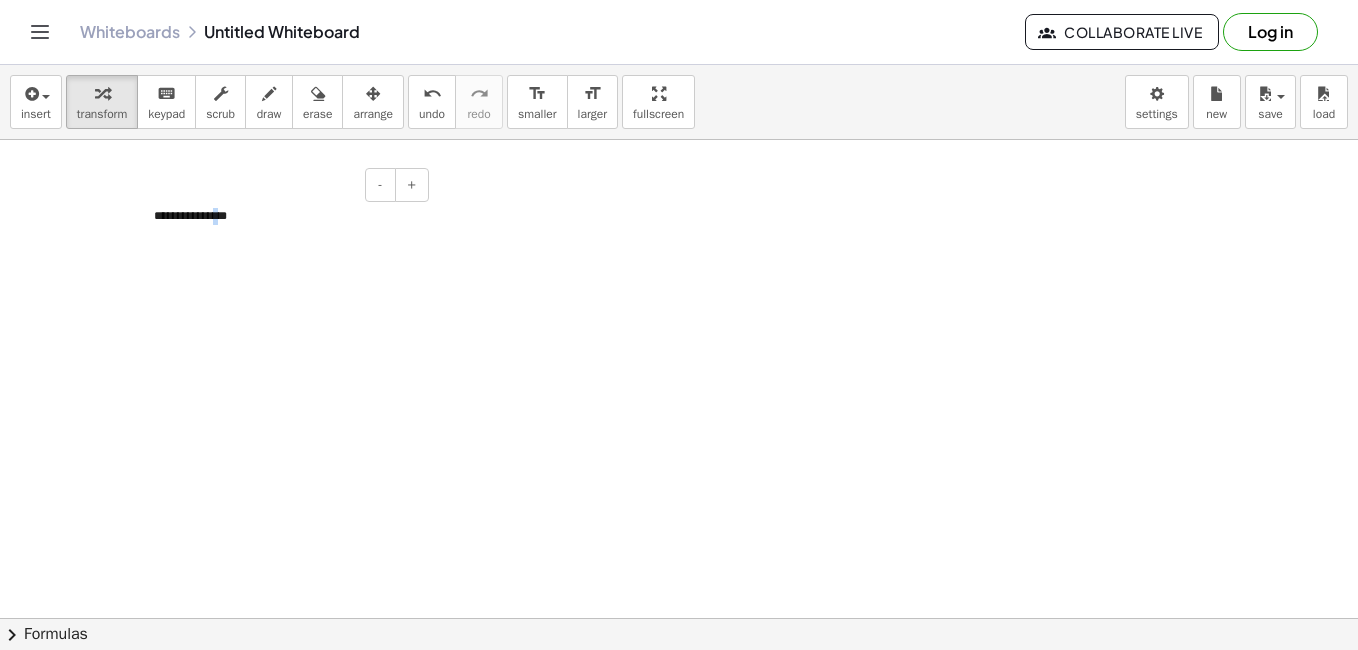 drag, startPoint x: 215, startPoint y: 209, endPoint x: 191, endPoint y: 243, distance: 41.617306 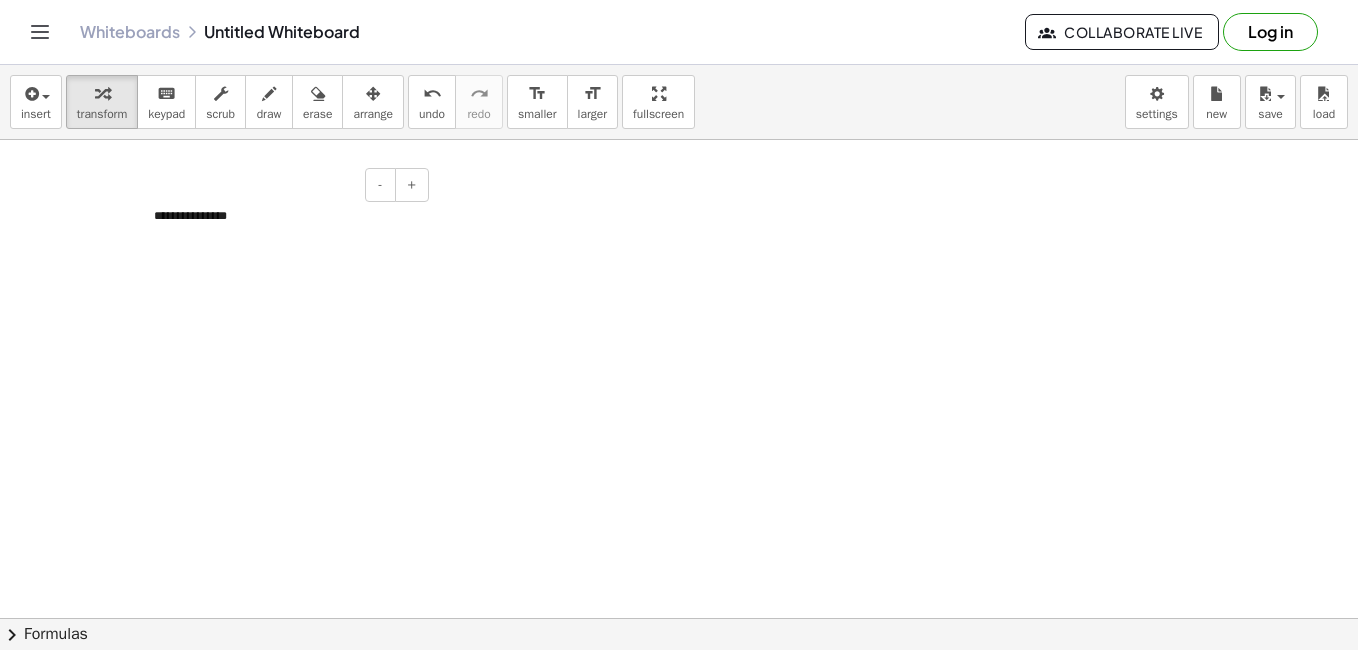 drag, startPoint x: 182, startPoint y: 191, endPoint x: 239, endPoint y: 219, distance: 63.505905 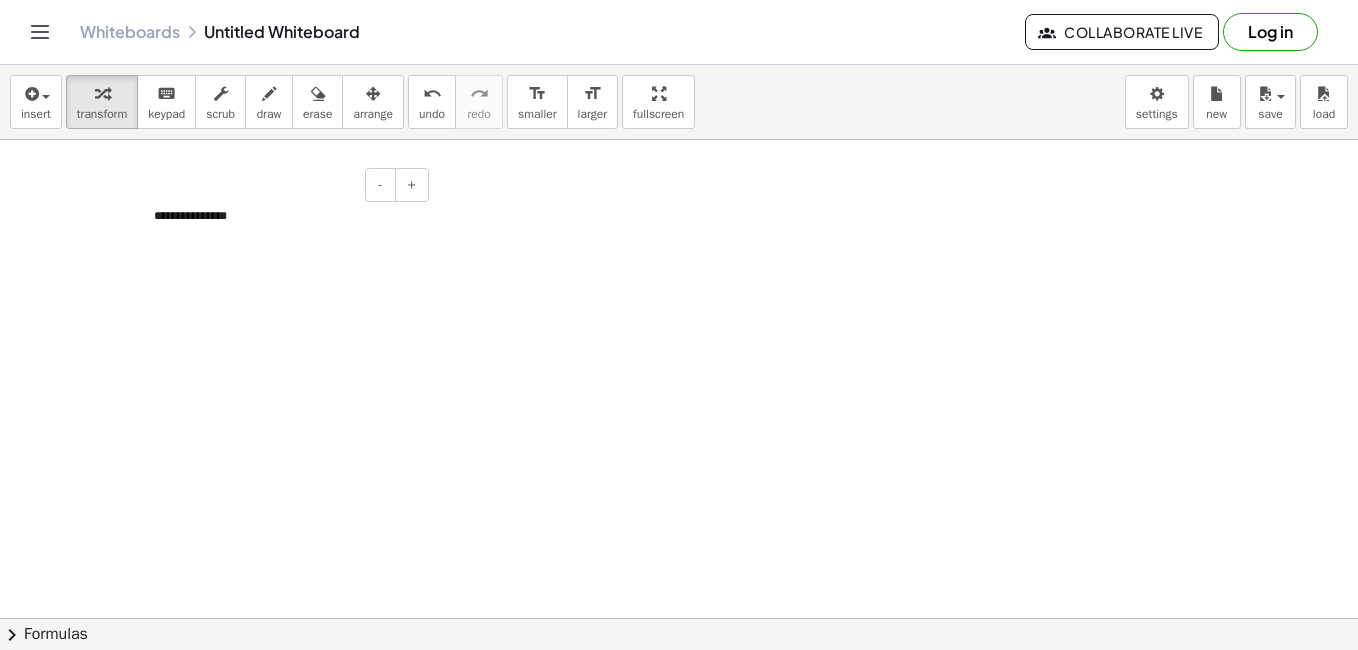 click on "**********" at bounding box center (284, 216) 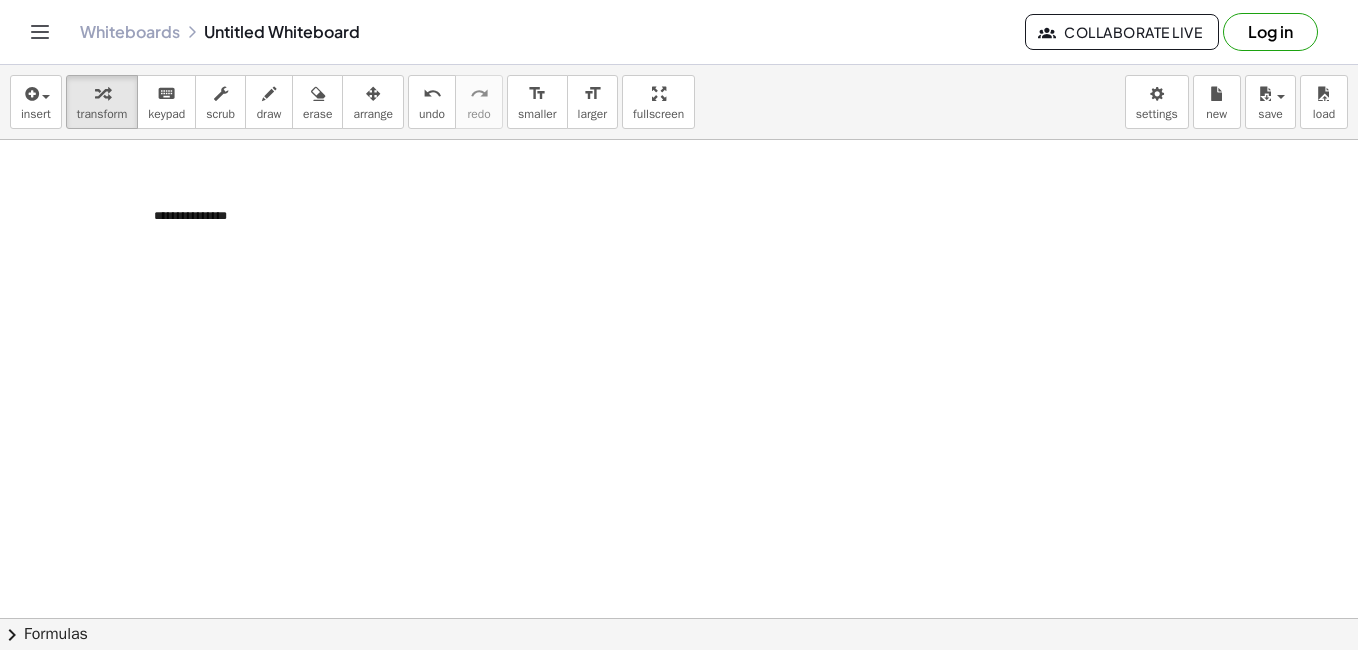 drag, startPoint x: 155, startPoint y: 187, endPoint x: 49, endPoint y: 138, distance: 116.777565 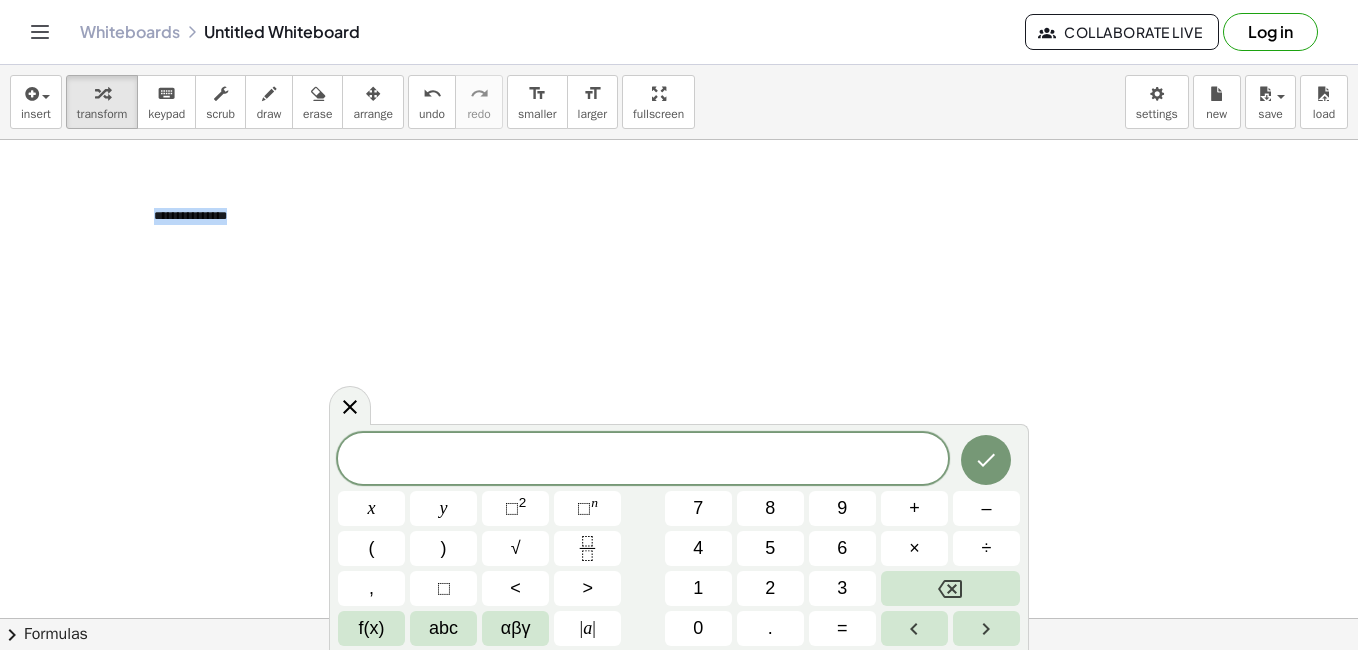 drag, startPoint x: 246, startPoint y: 221, endPoint x: 14, endPoint y: 221, distance: 232 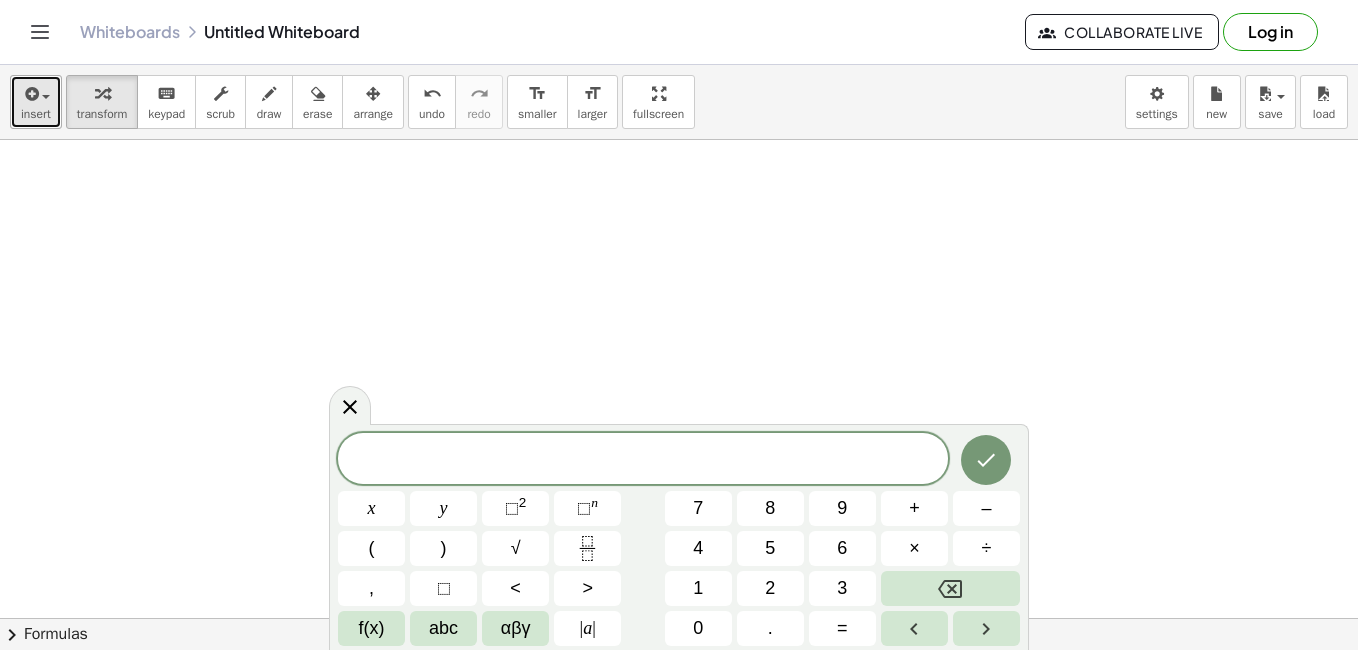 click at bounding box center (30, 94) 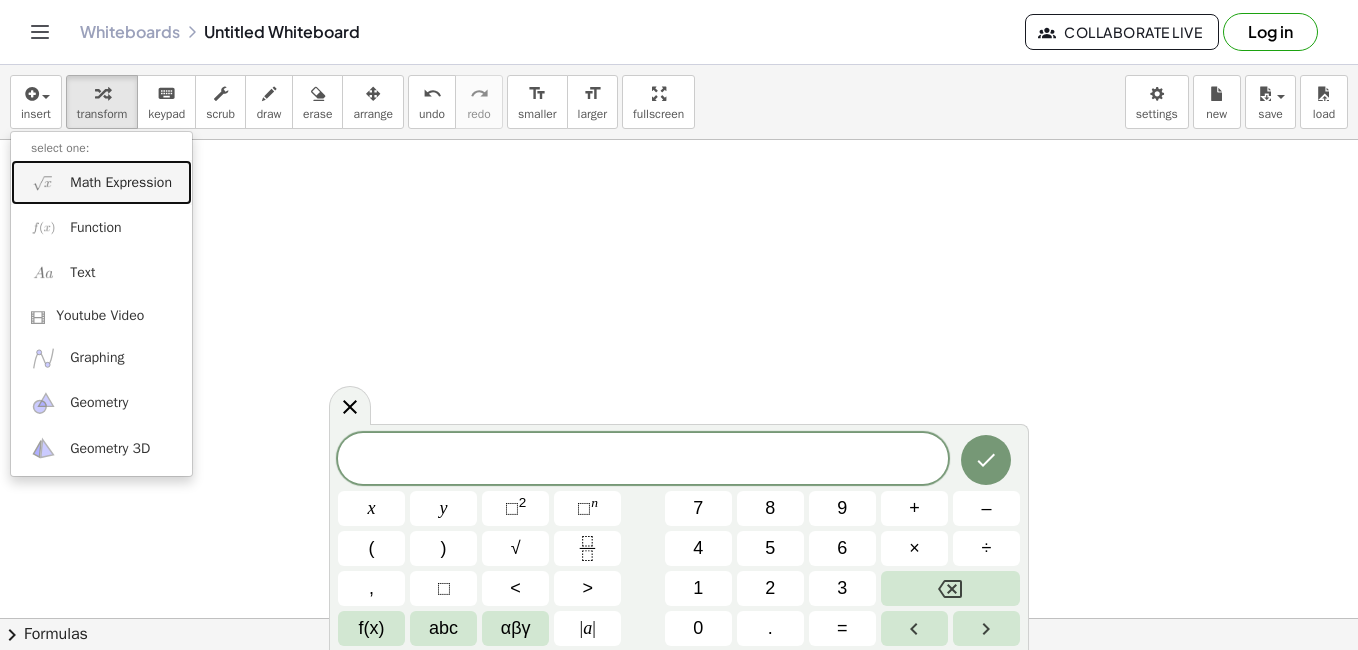 click on "Math Expression" at bounding box center [121, 183] 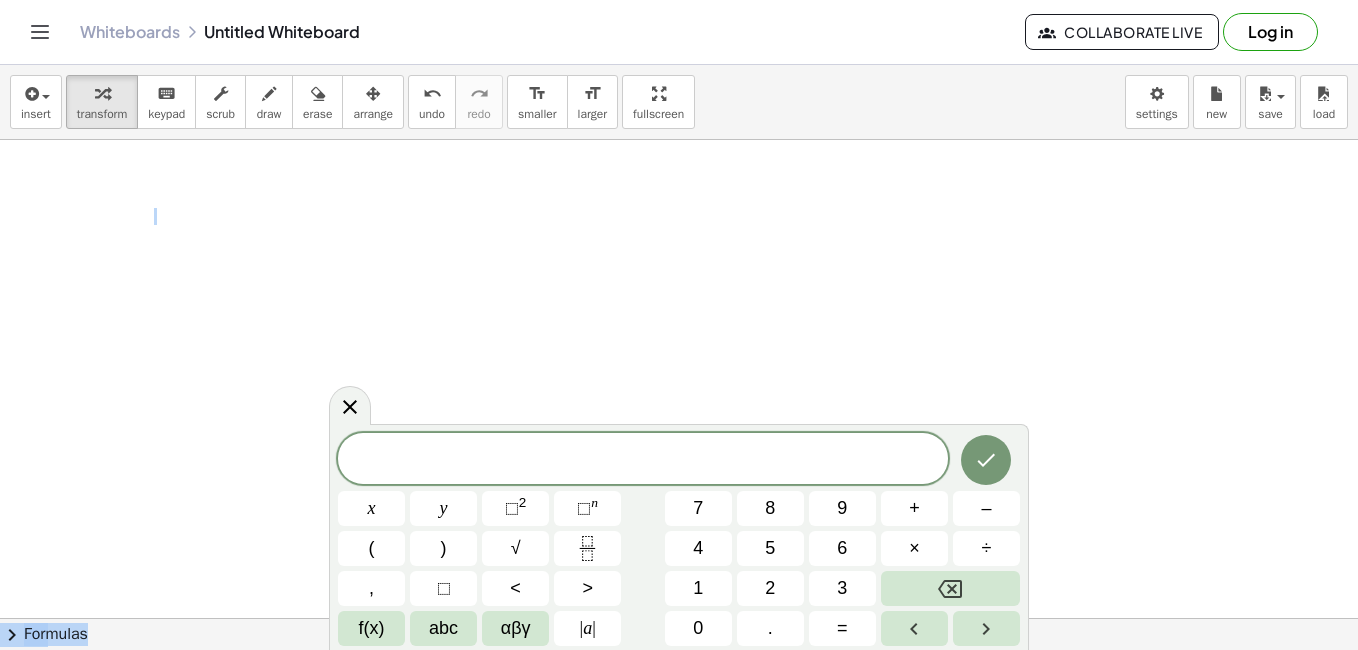 drag, startPoint x: 885, startPoint y: 429, endPoint x: 906, endPoint y: 340, distance: 91.44397 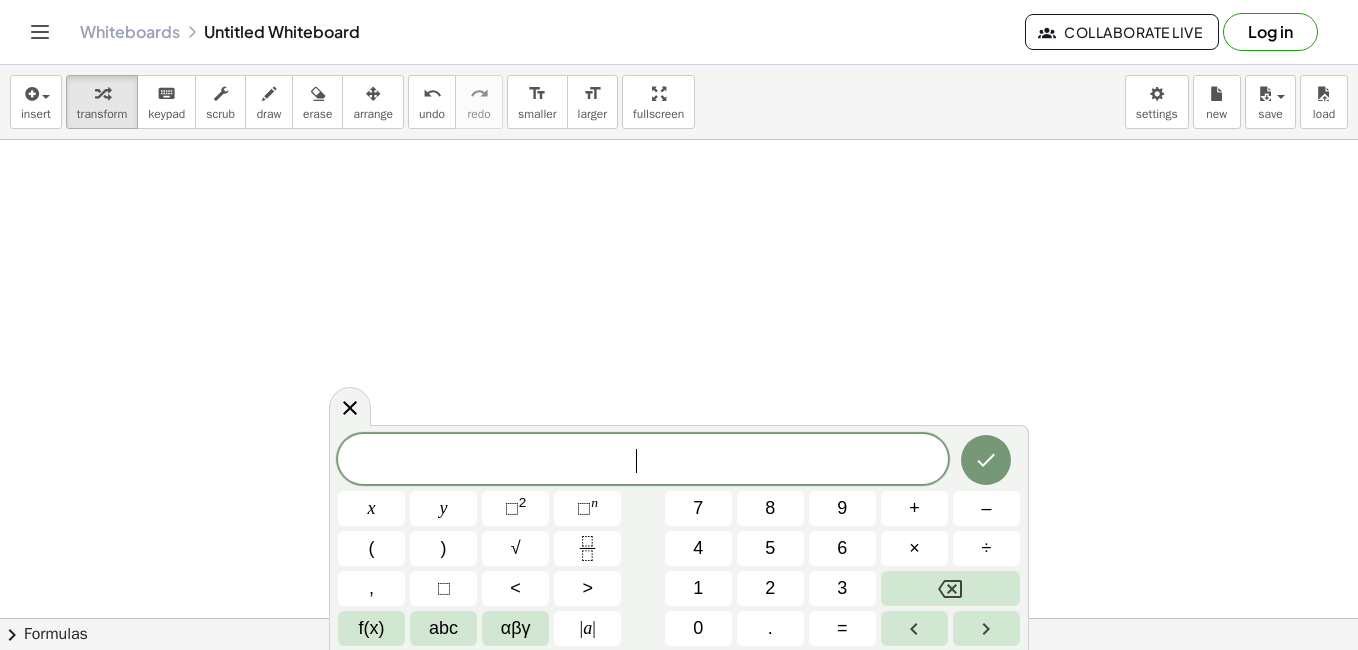 drag, startPoint x: 484, startPoint y: 442, endPoint x: 567, endPoint y: 326, distance: 142.6359 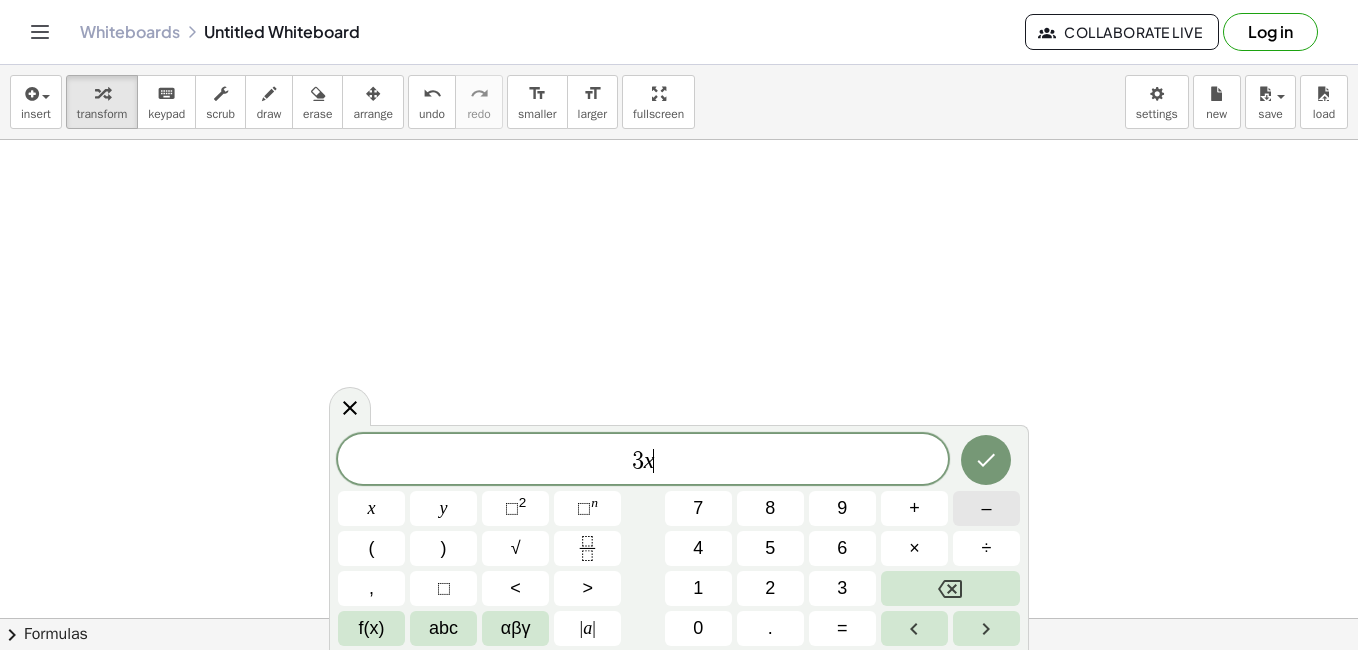 click on "–" at bounding box center (986, 508) 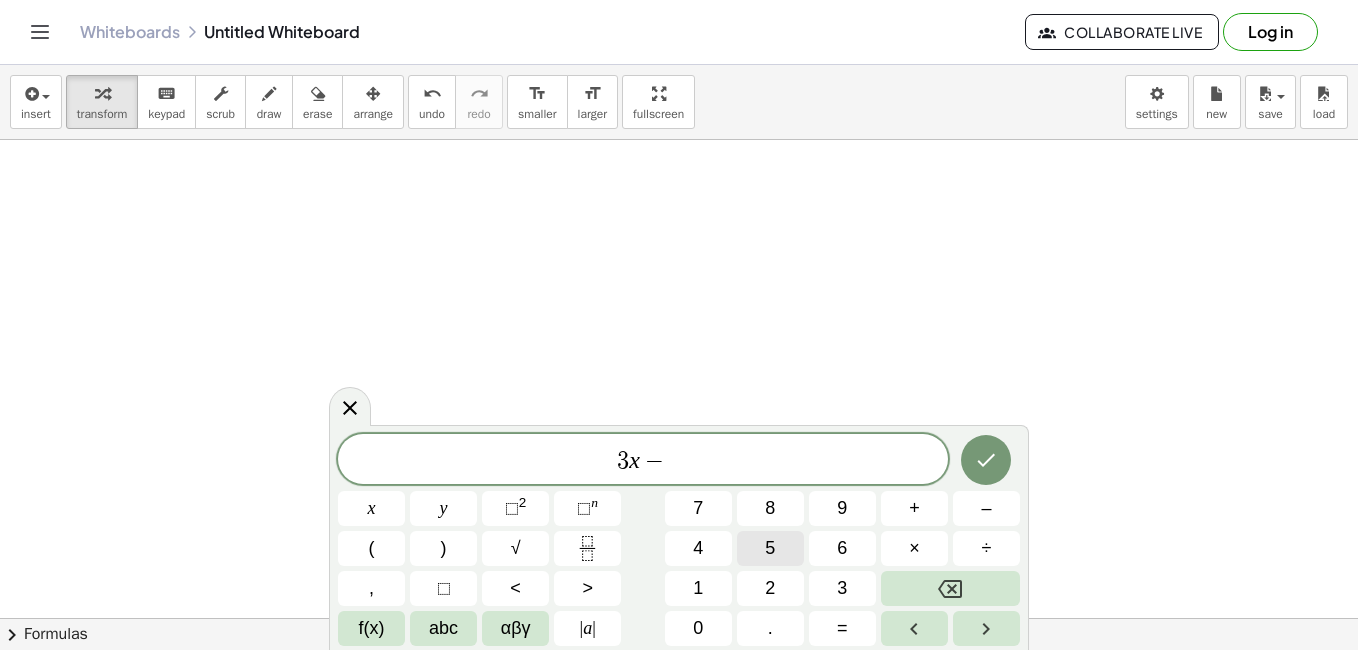 click on "5" at bounding box center (770, 548) 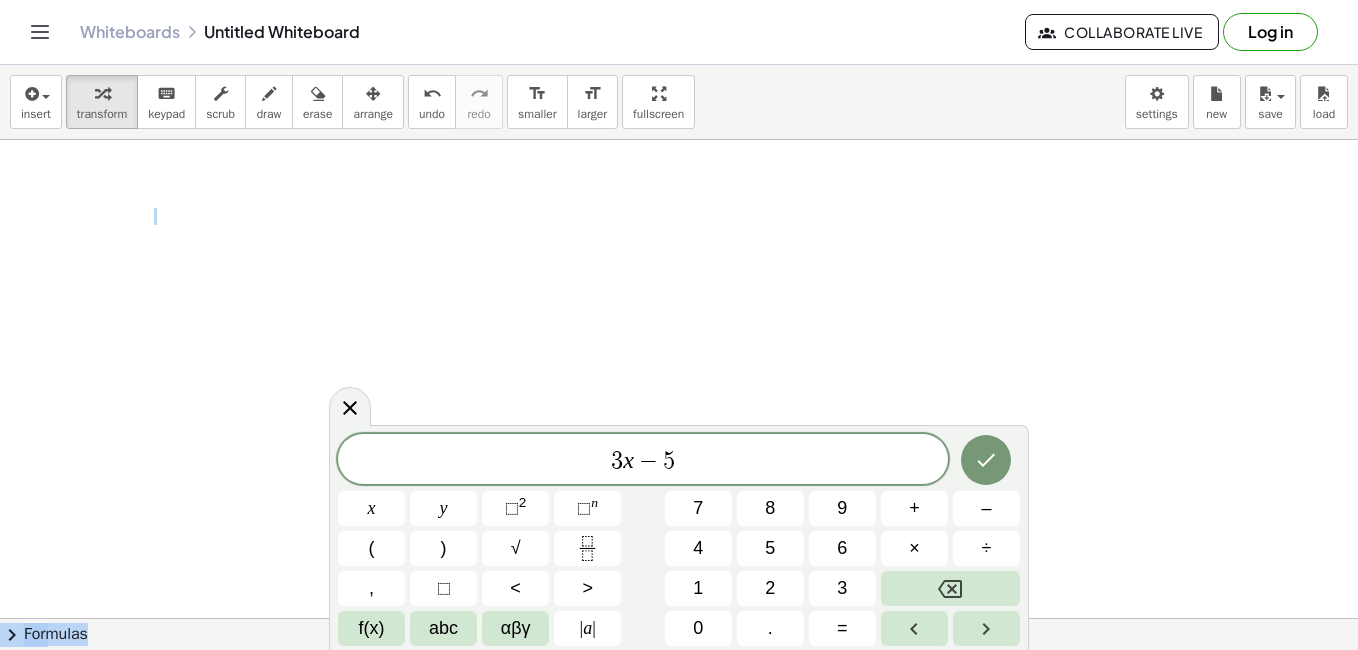 drag, startPoint x: 366, startPoint y: 426, endPoint x: 388, endPoint y: 381, distance: 50.08992 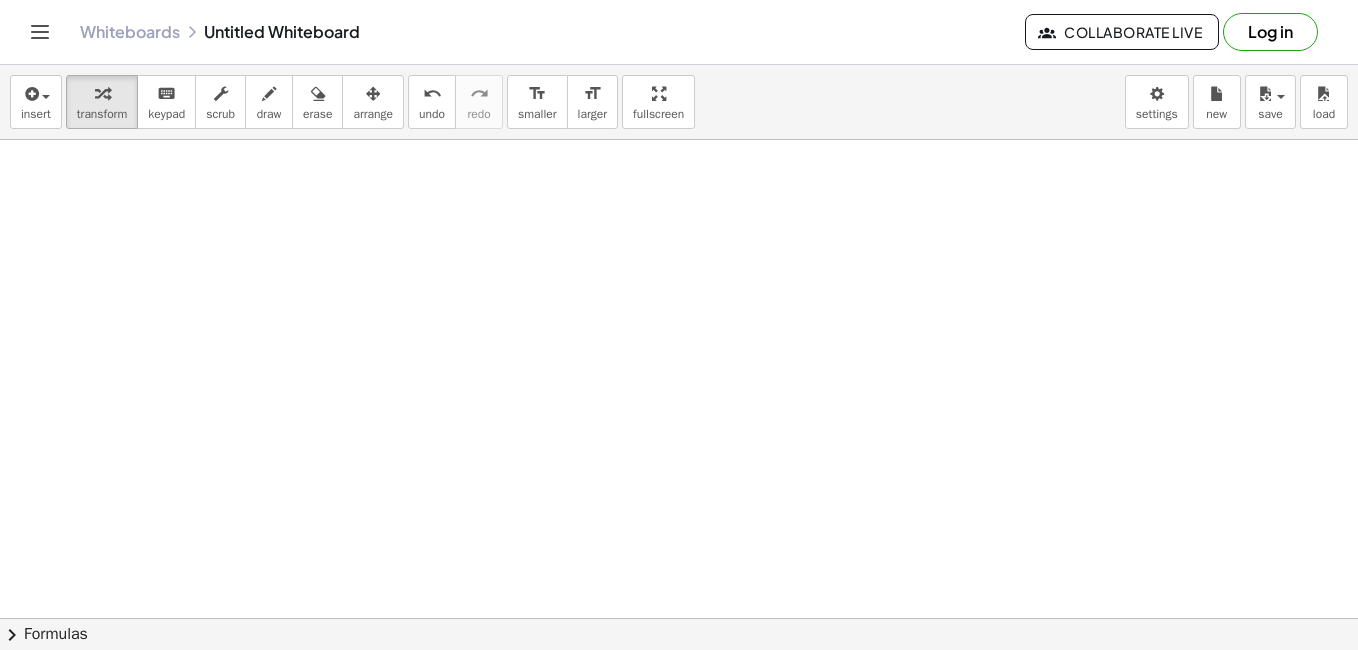 scroll, scrollTop: 0, scrollLeft: 0, axis: both 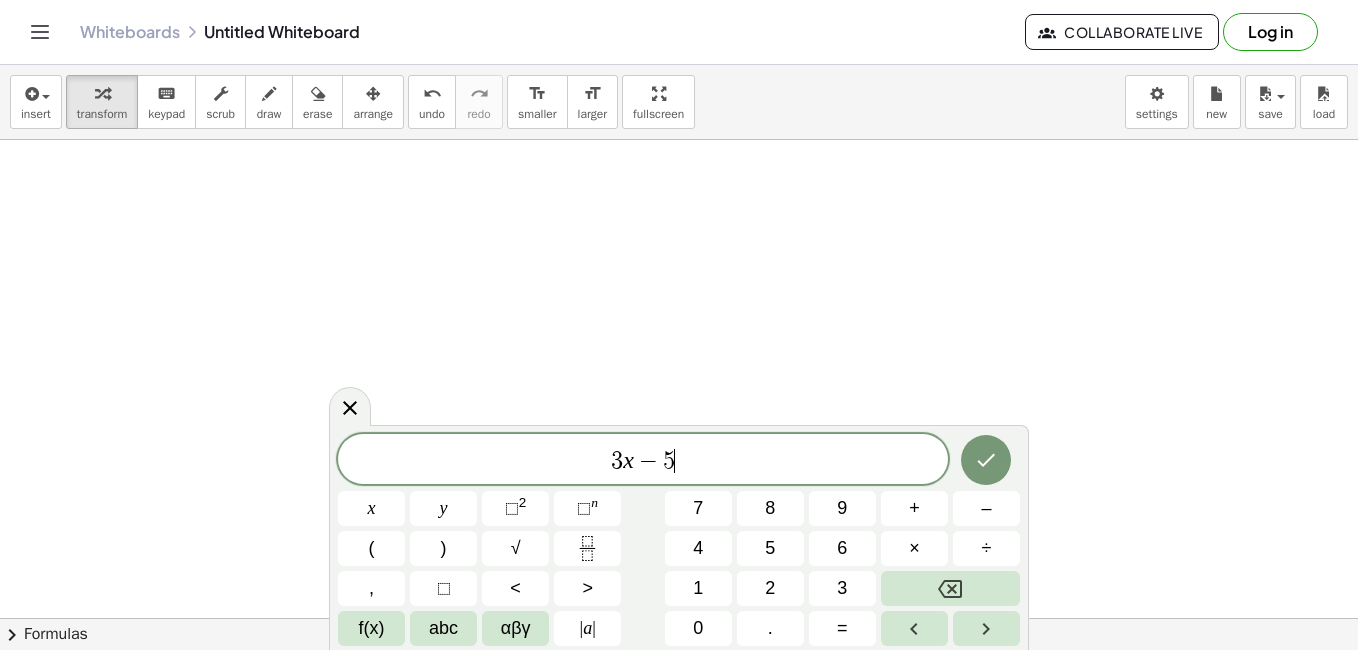 click on "3 x − 5 ​" 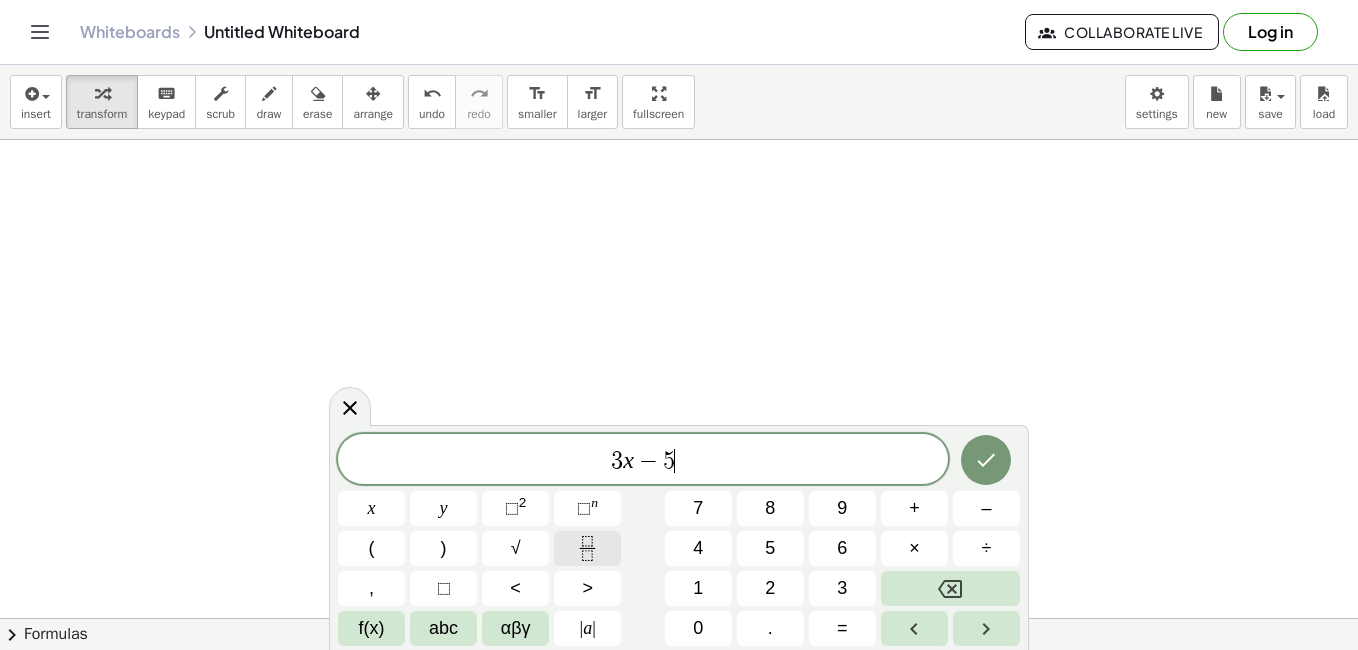 click 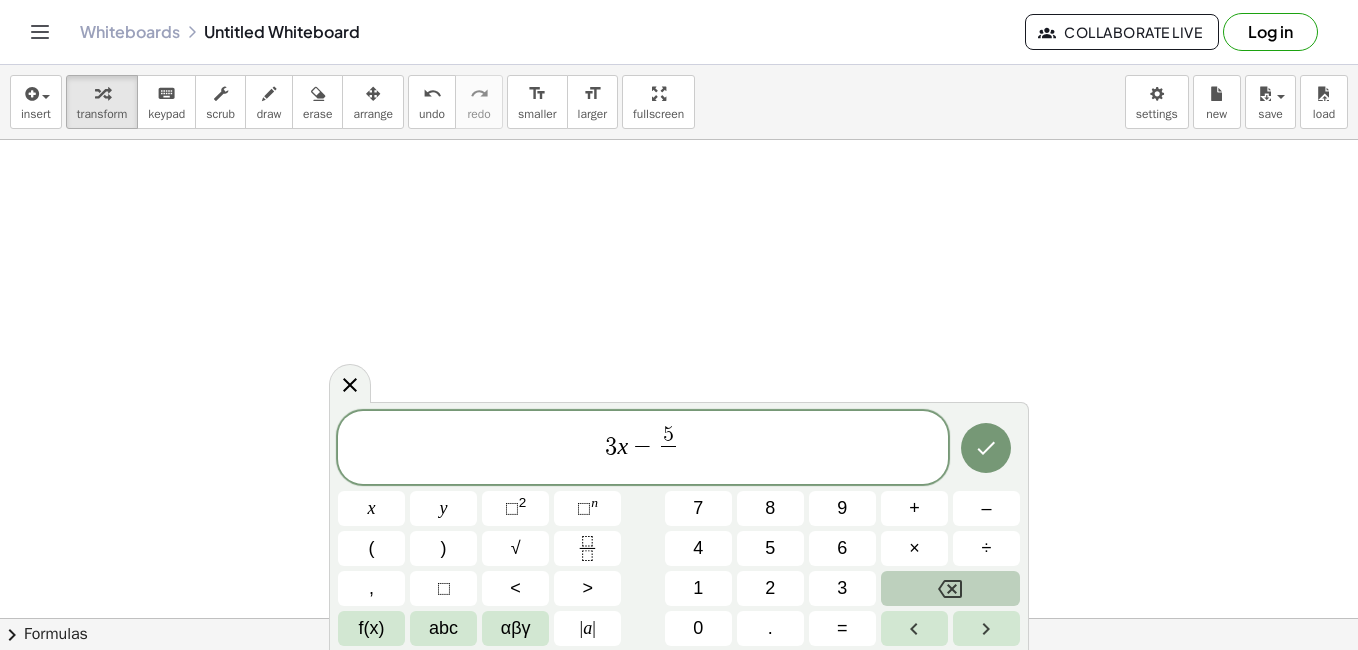 click 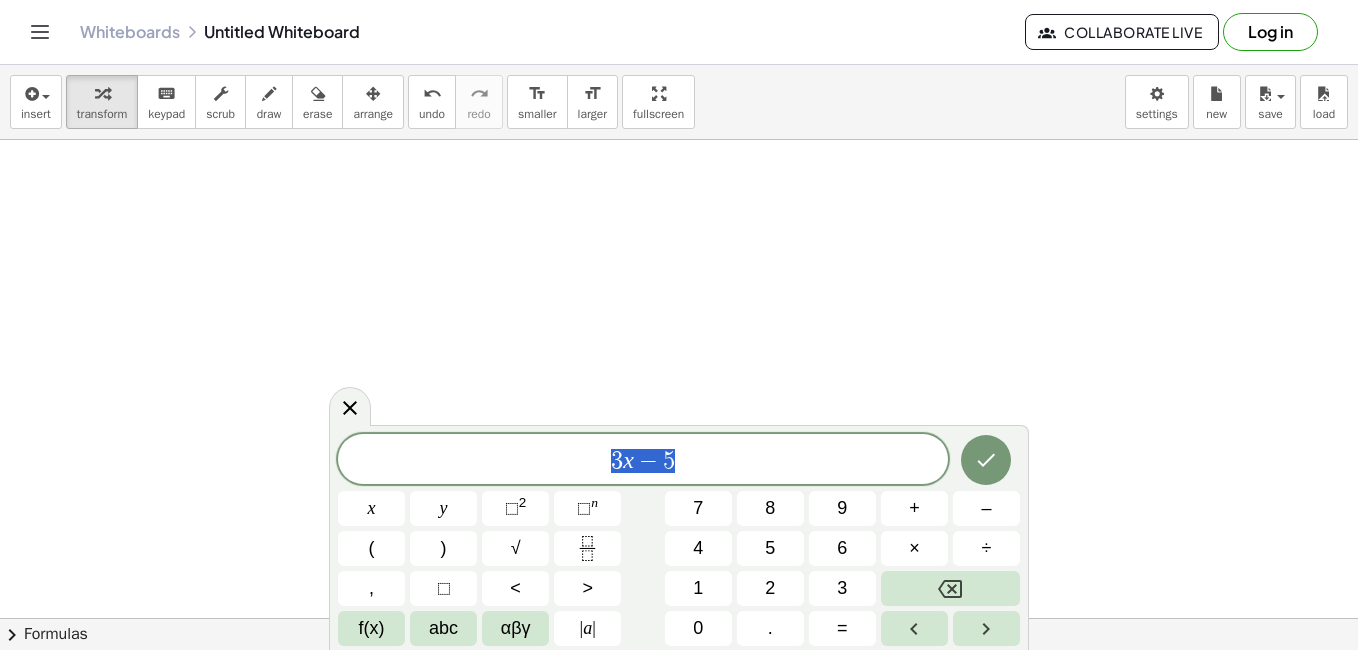 drag, startPoint x: 607, startPoint y: 464, endPoint x: 747, endPoint y: 469, distance: 140.08926 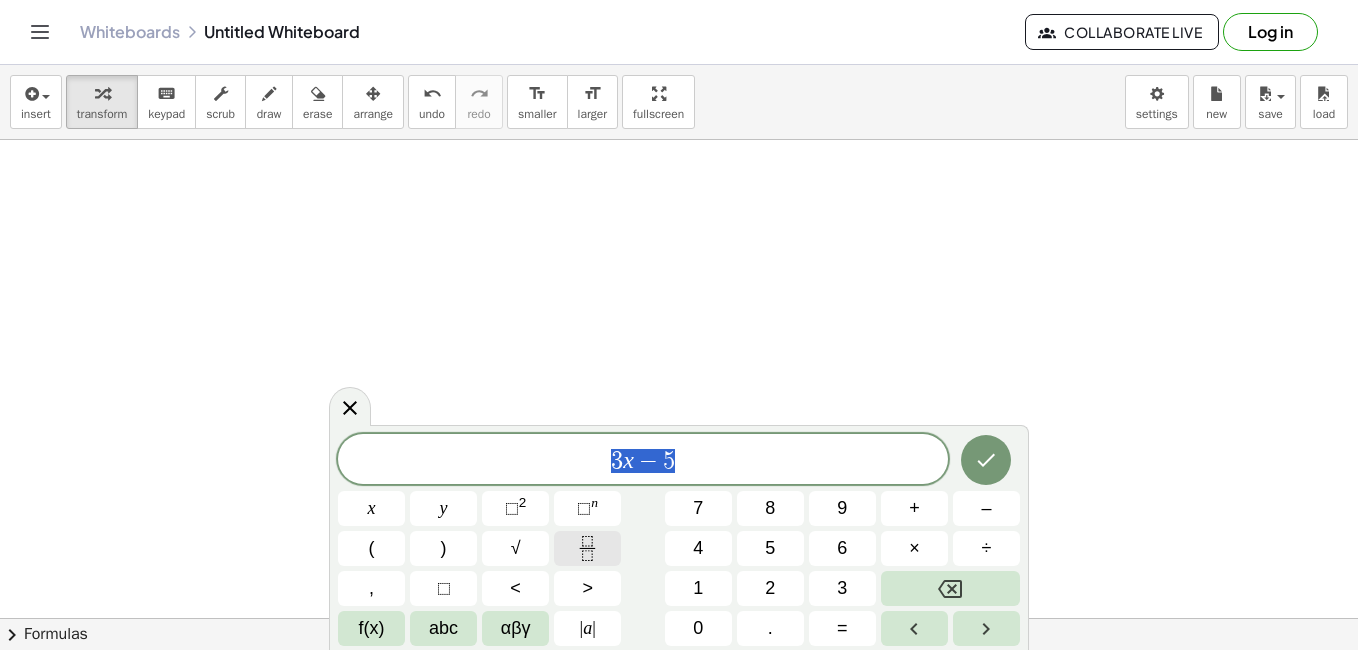 click 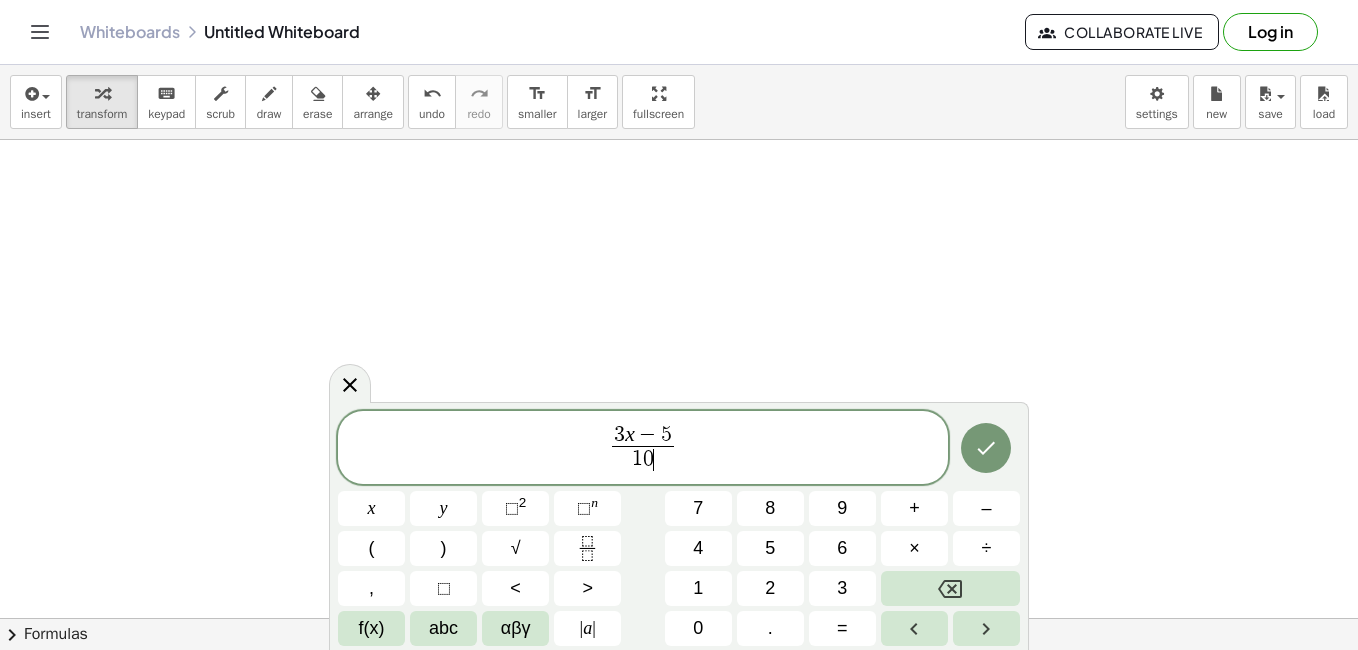 click on "3 x − 5 1 0 ​ ​" at bounding box center (643, 449) 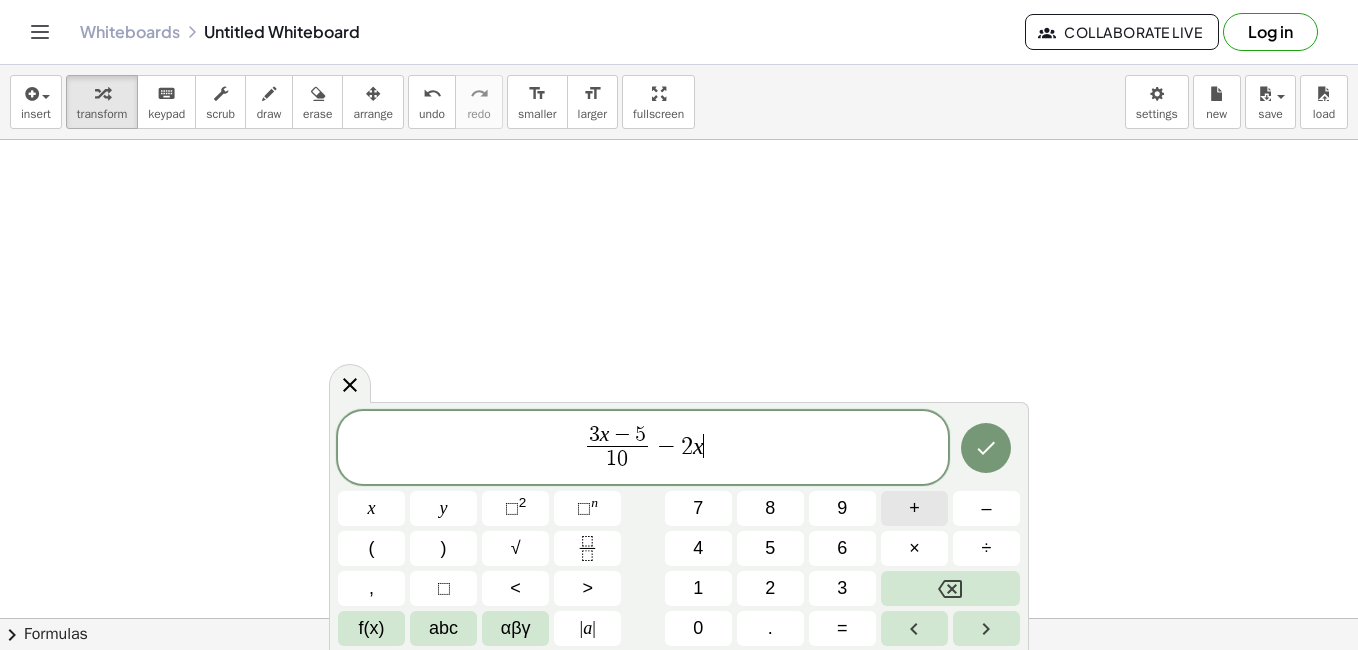 click on "+" at bounding box center (914, 508) 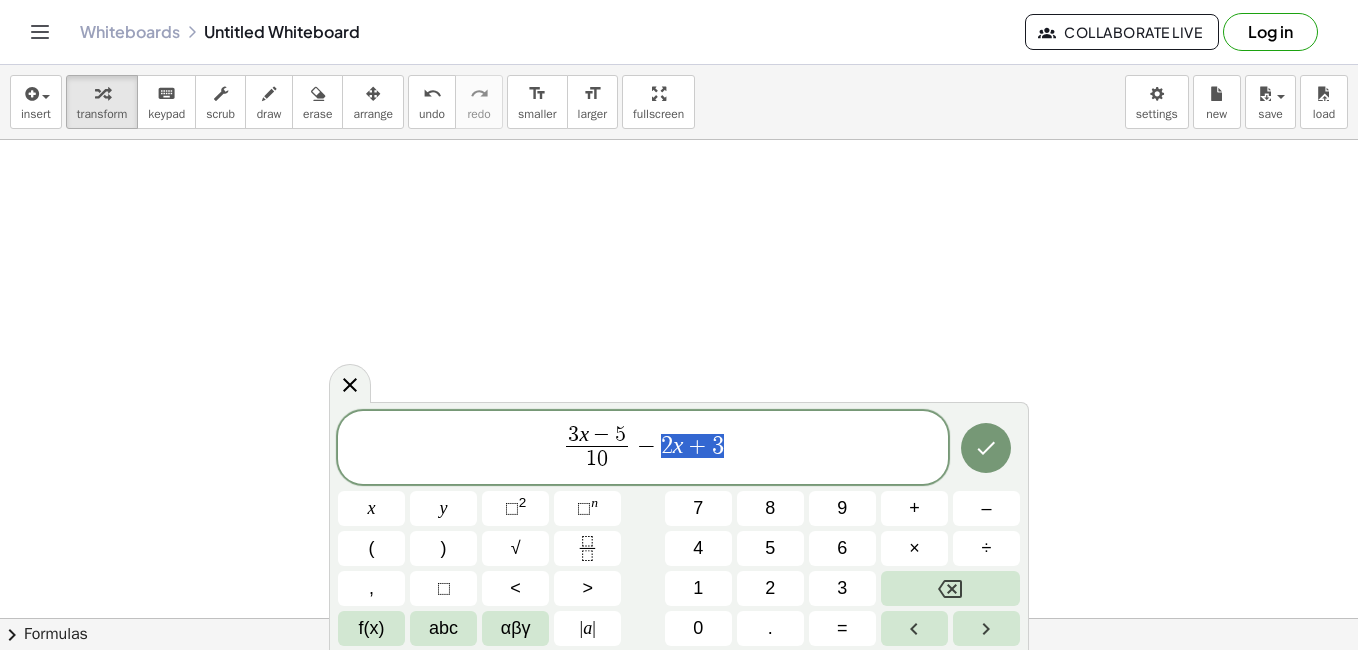drag, startPoint x: 656, startPoint y: 450, endPoint x: 793, endPoint y: 455, distance: 137.09122 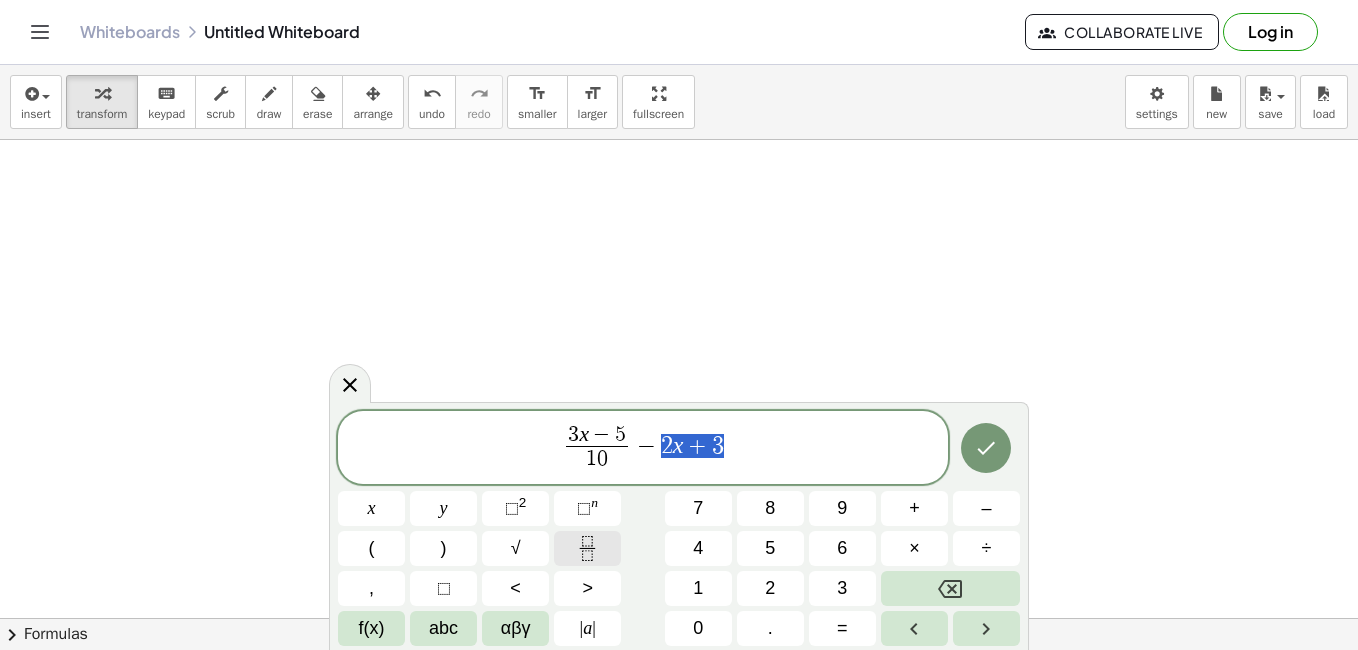 click 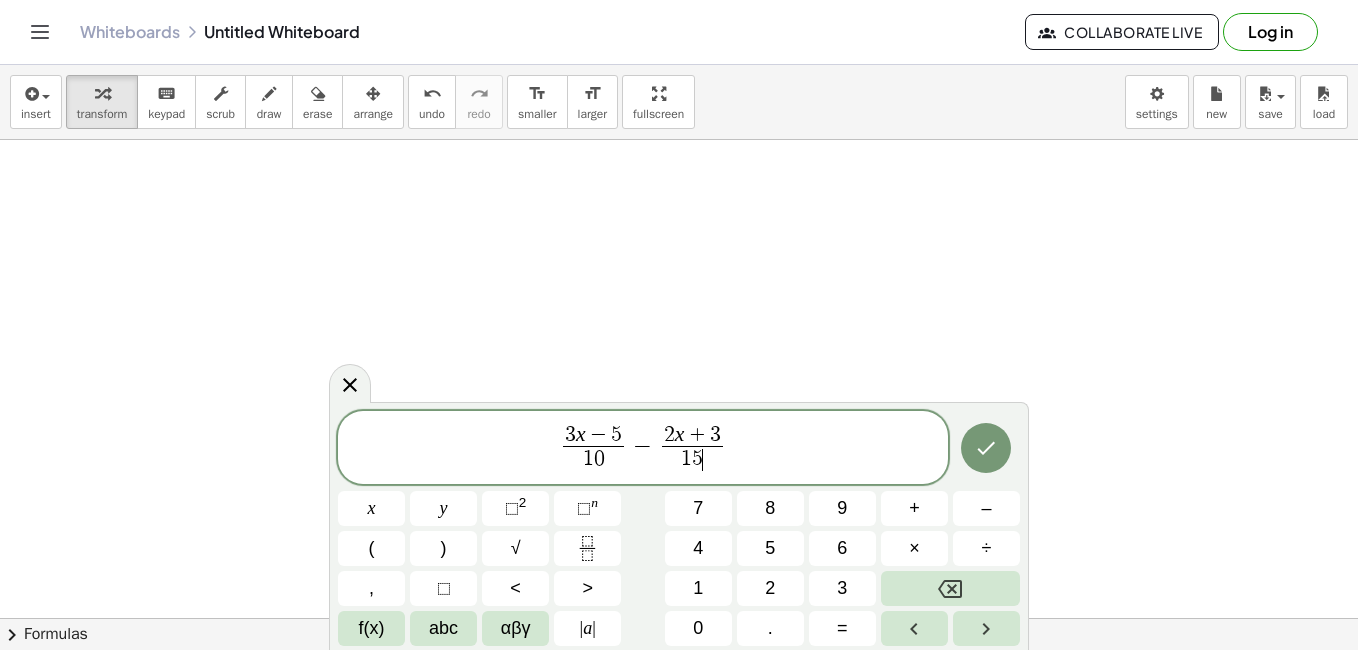 click on "3 x − 5 1 0 ​ − 2 x + 3 1 5 ​ ​" at bounding box center [643, 449] 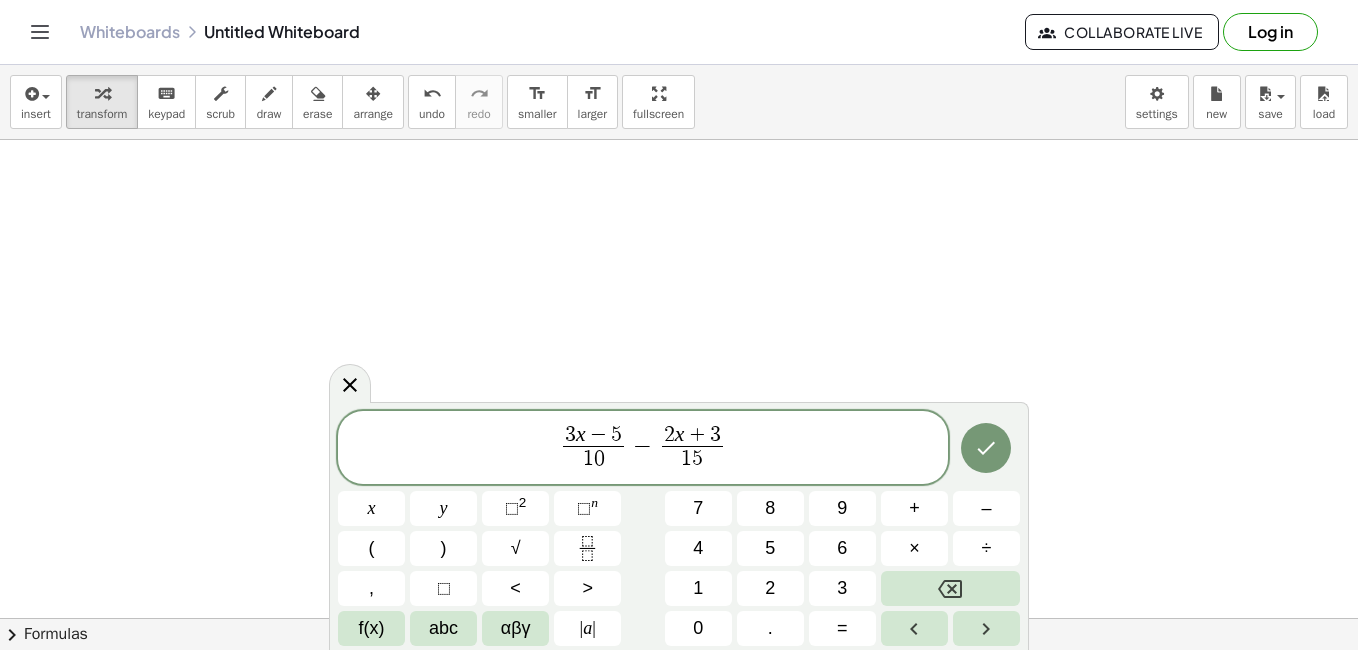 click on "3 x − 5 1 0 ​ − 2 x + 3 1 5 ​ ​" at bounding box center [643, 449] 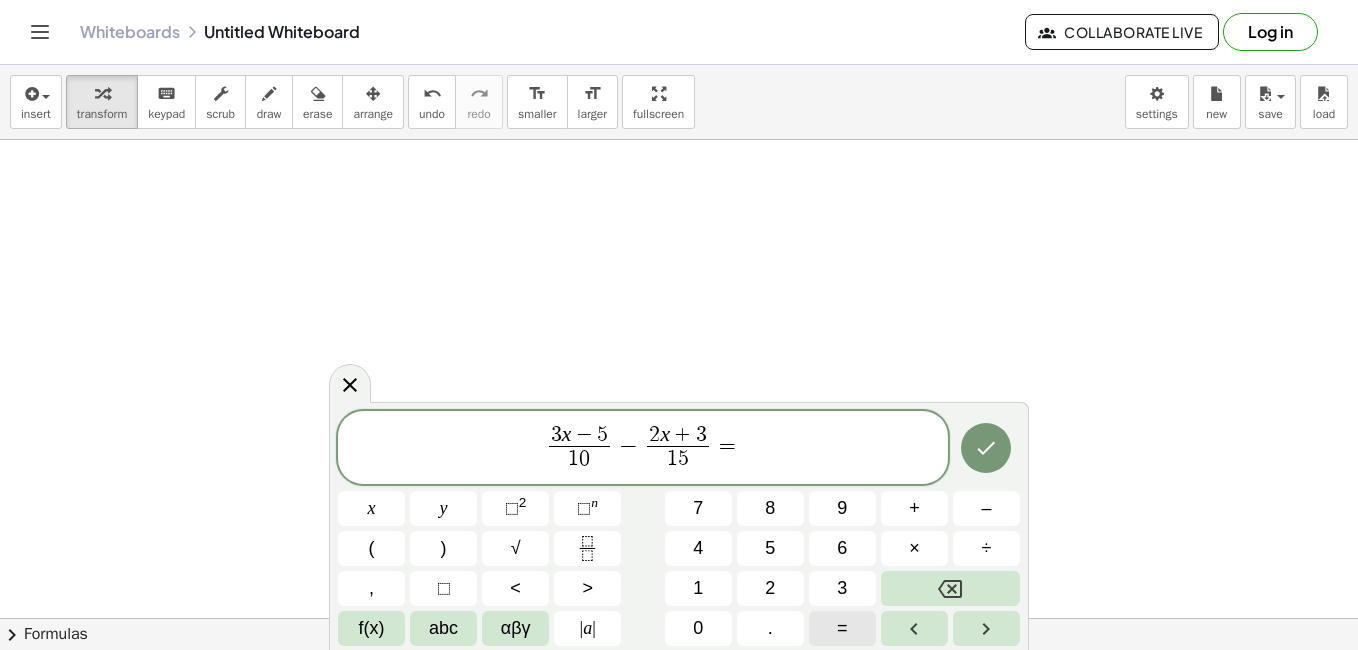 click on "=" at bounding box center [842, 628] 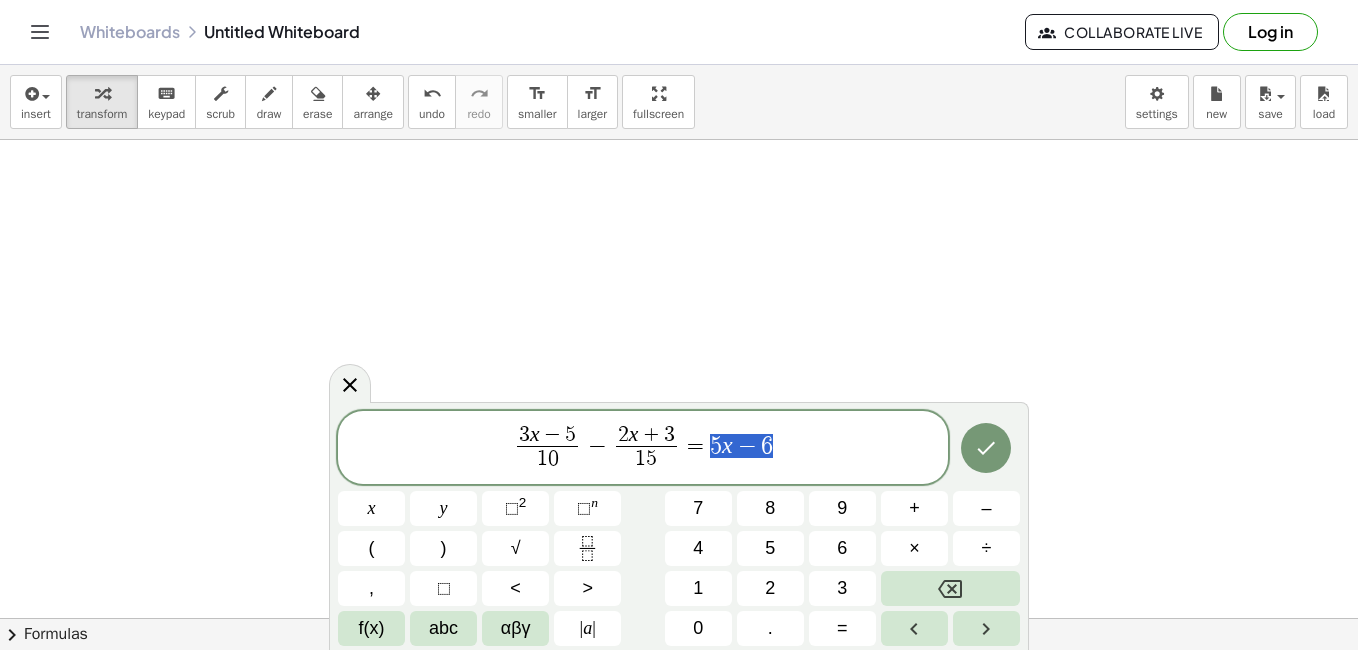 drag, startPoint x: 716, startPoint y: 445, endPoint x: 793, endPoint y: 440, distance: 77.16217 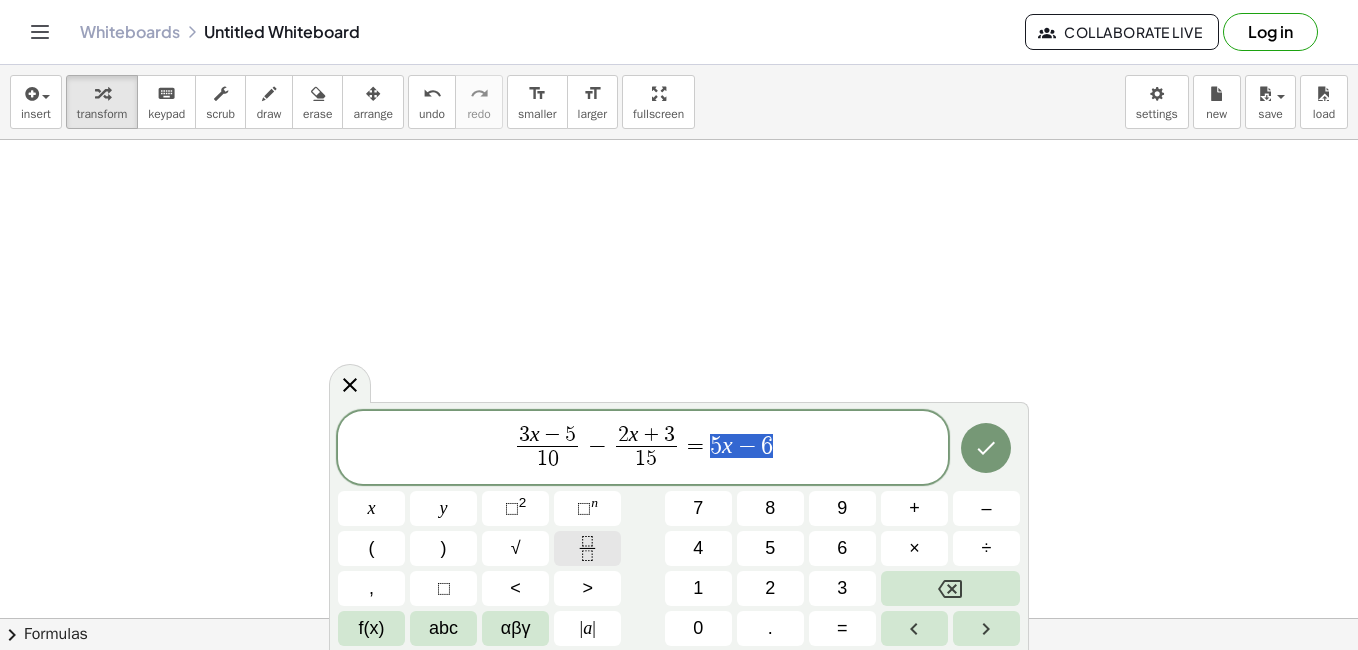 click 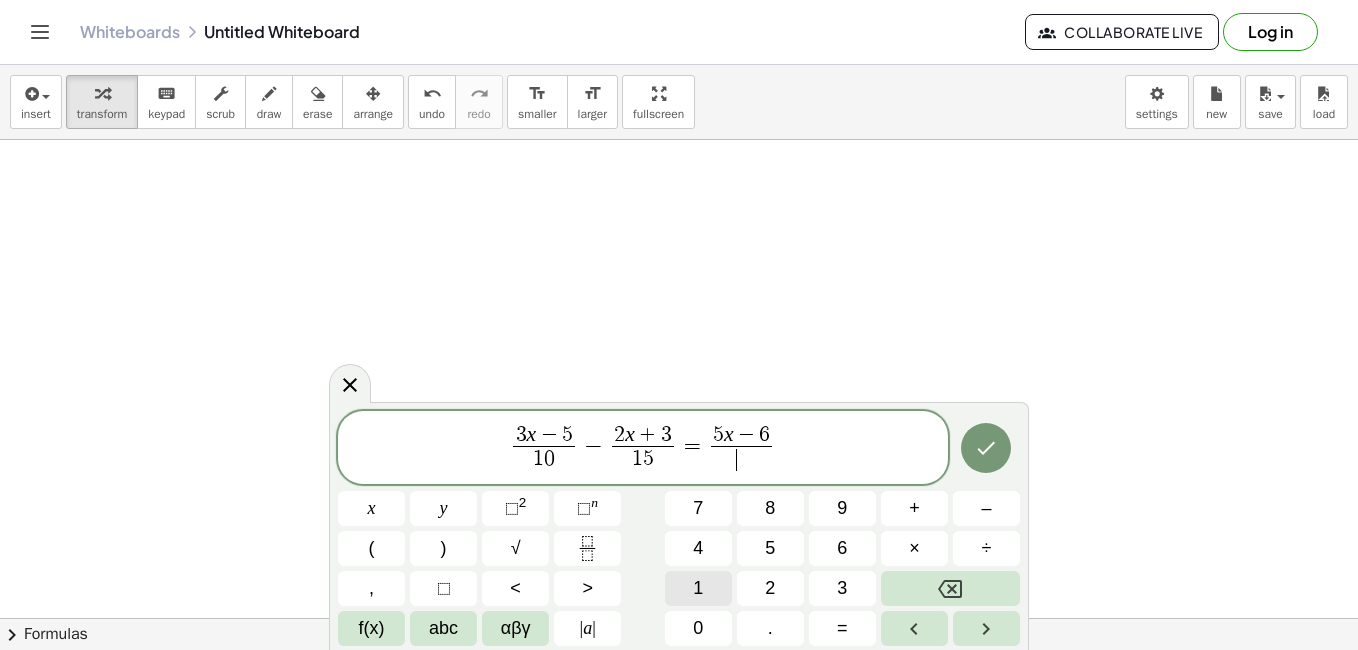 click on "1" at bounding box center (698, 588) 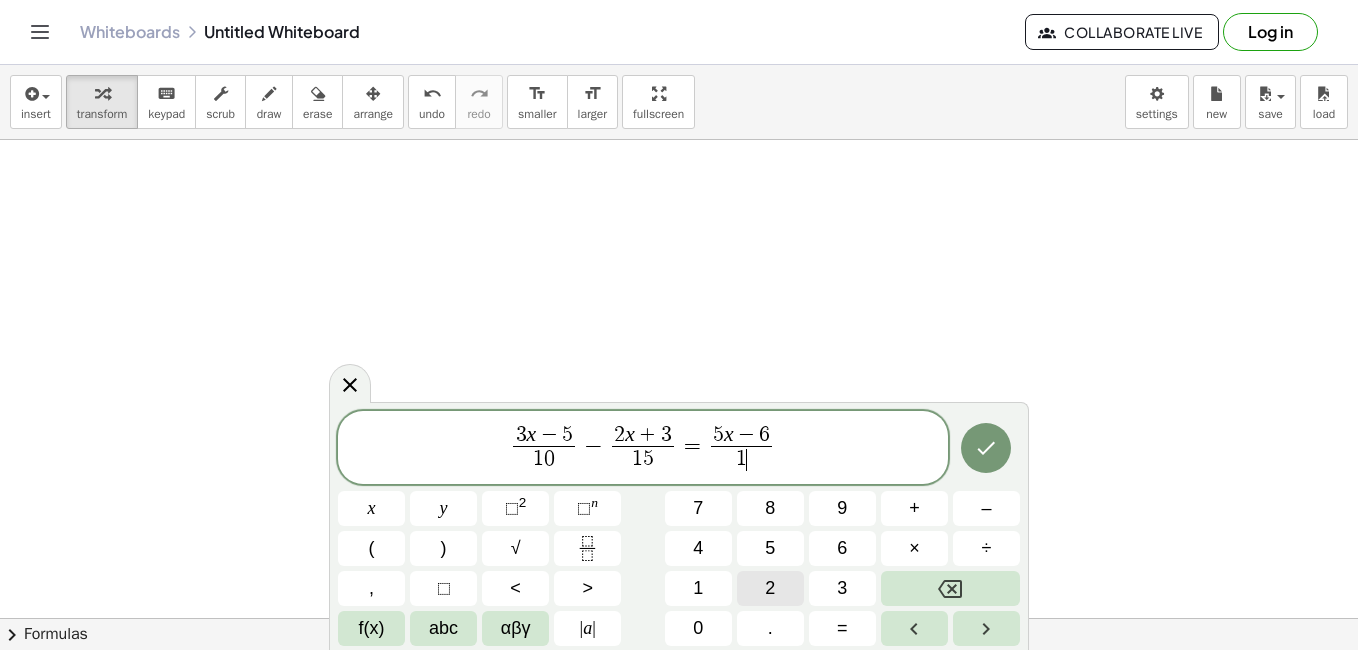 click on "2" at bounding box center [770, 588] 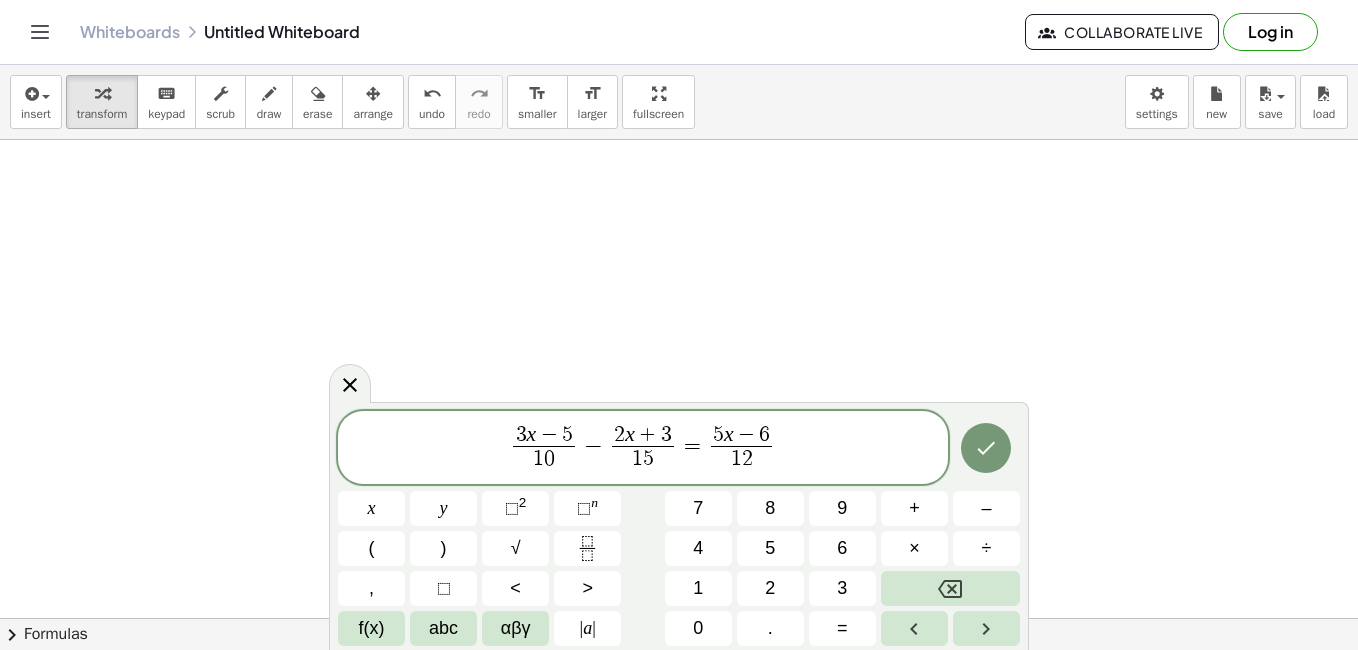 click at bounding box center (679, 618) 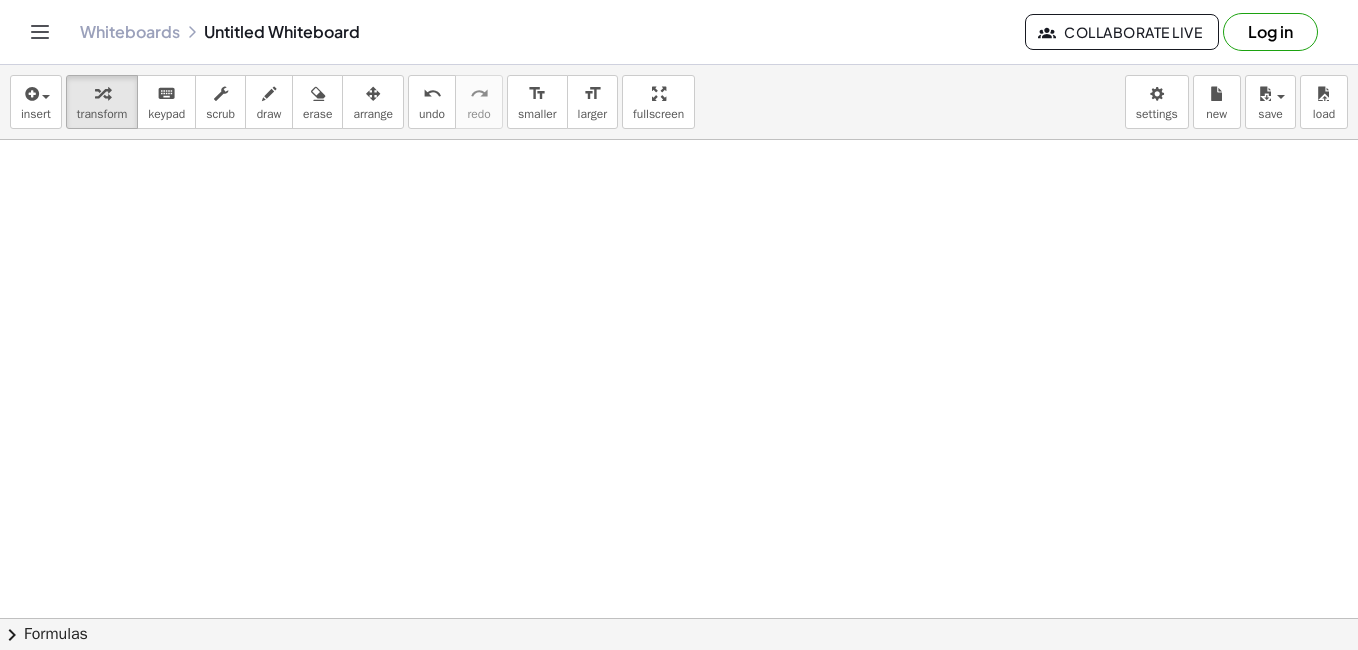 scroll, scrollTop: 300, scrollLeft: 0, axis: vertical 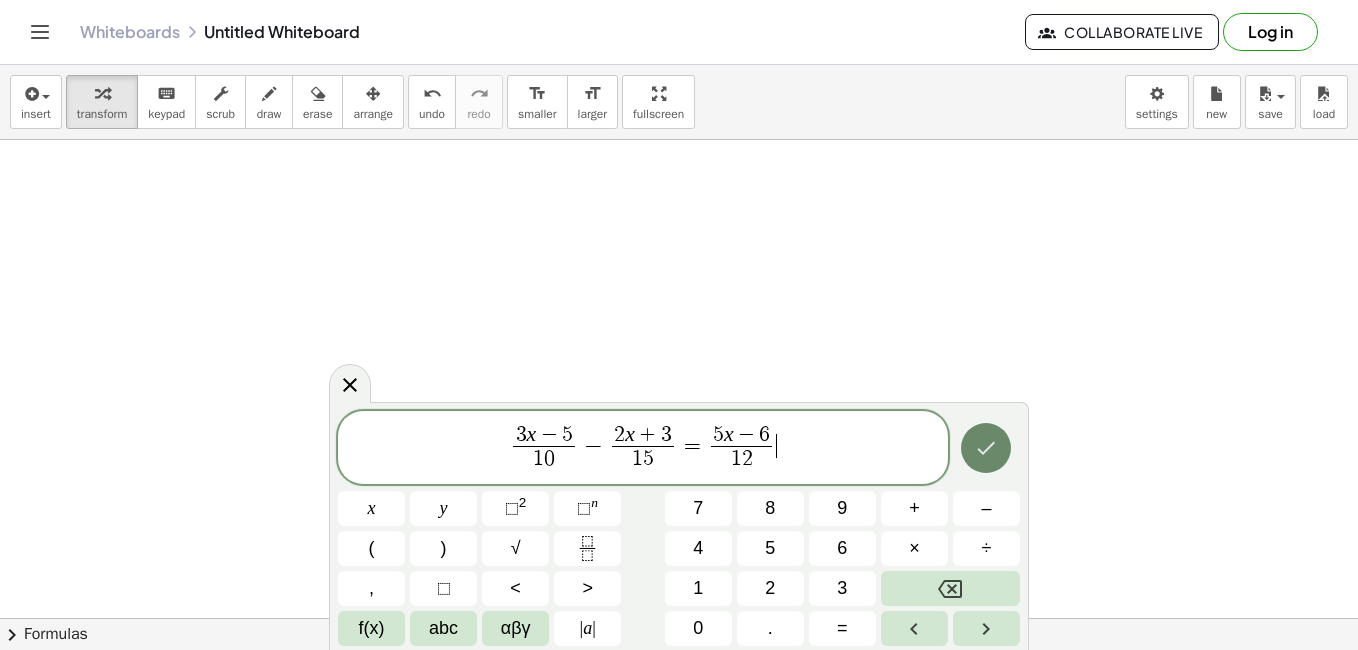 click at bounding box center [986, 448] 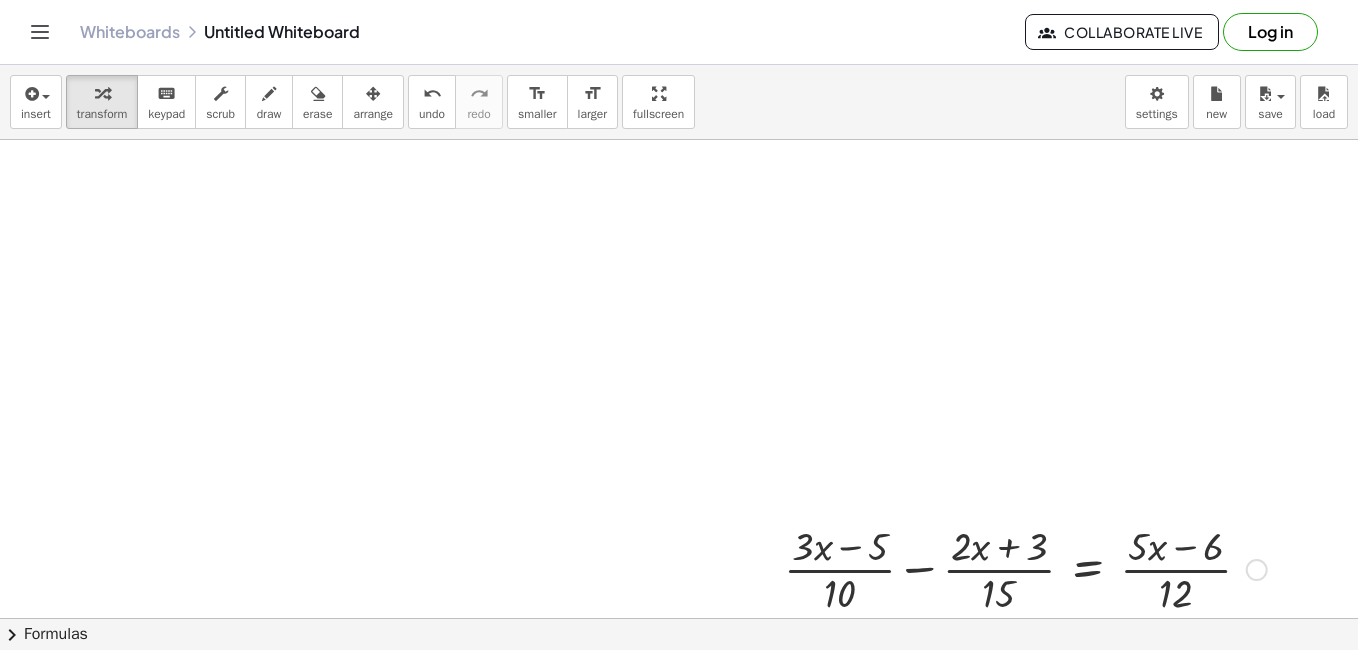 click at bounding box center (1025, 568) 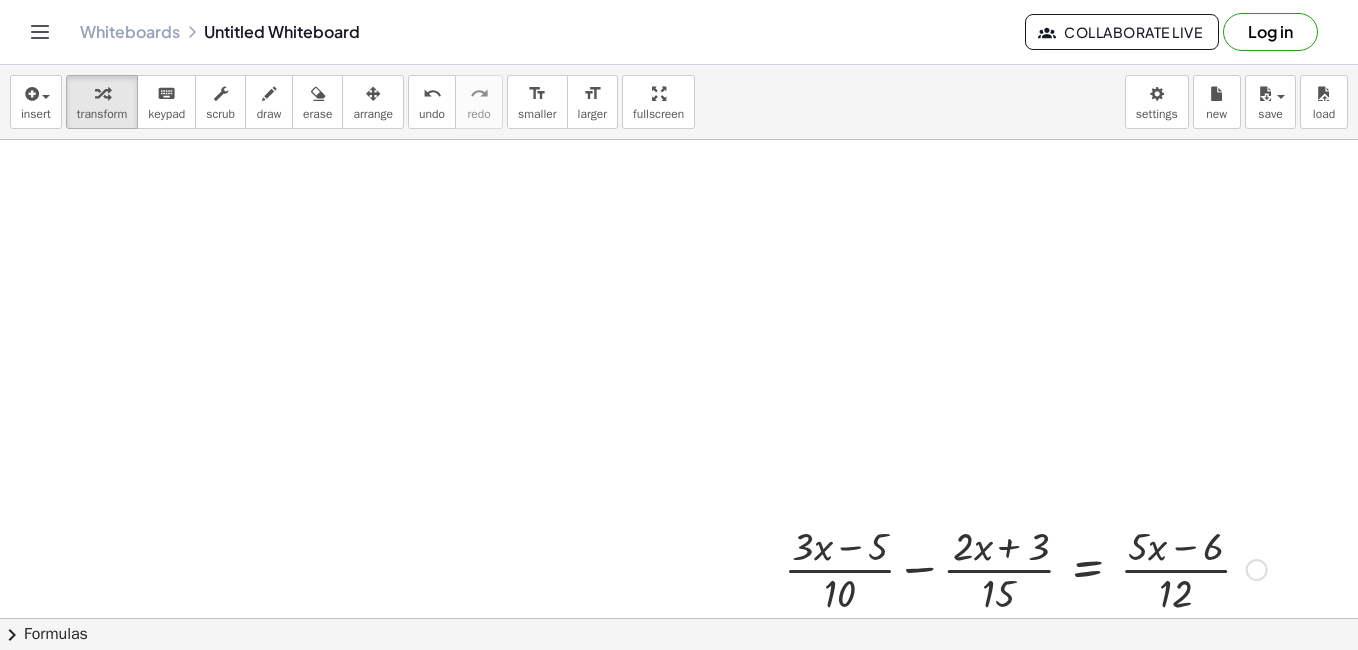 click at bounding box center [1025, 568] 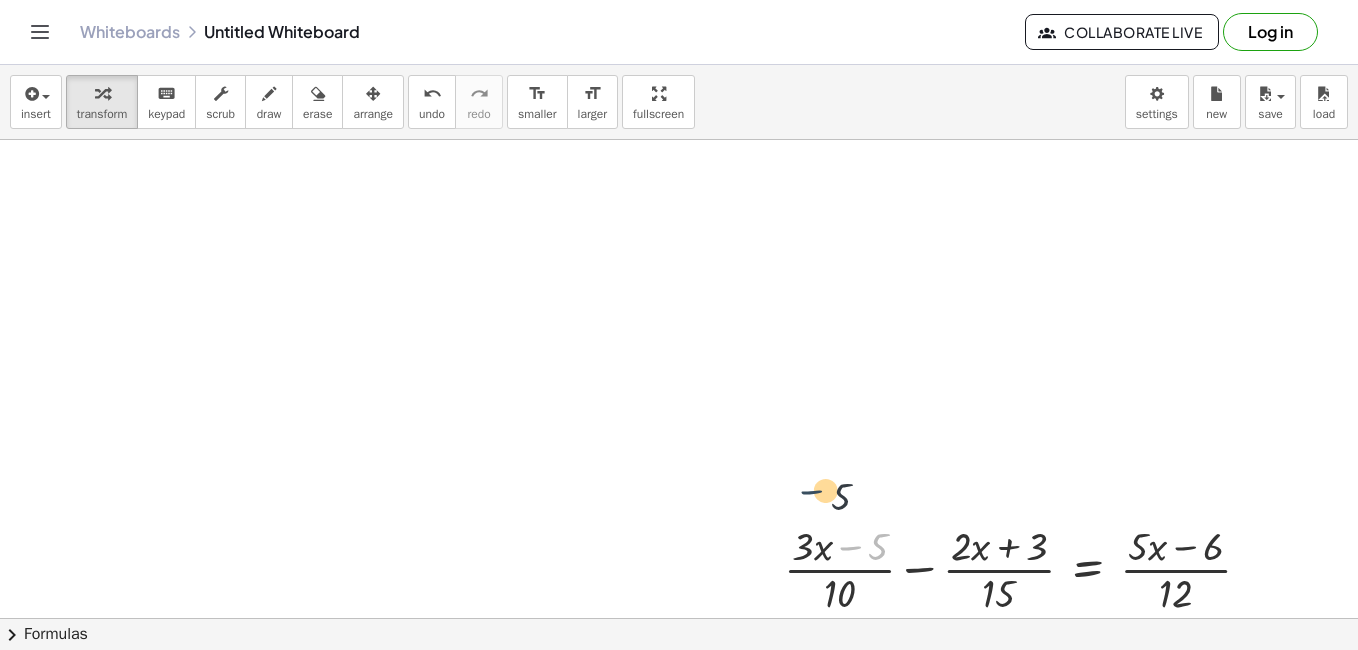 drag, startPoint x: 856, startPoint y: 552, endPoint x: 784, endPoint y: 455, distance: 120.80149 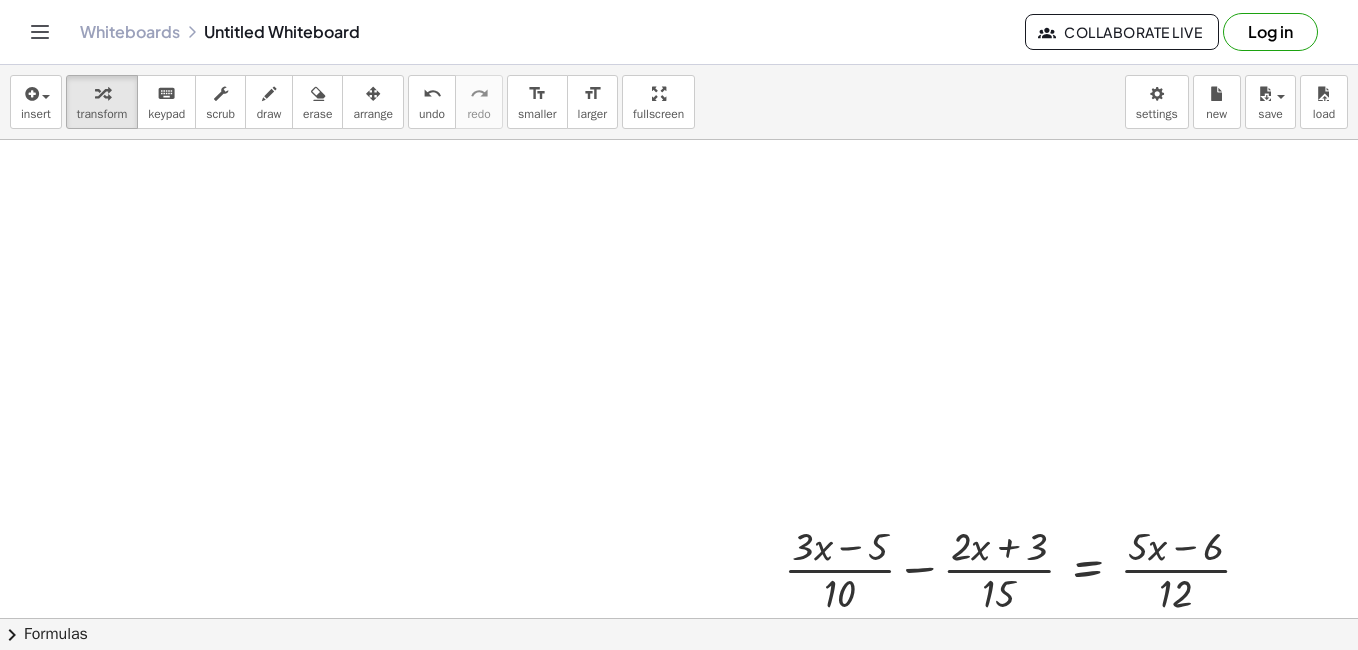 click at bounding box center [679, 318] 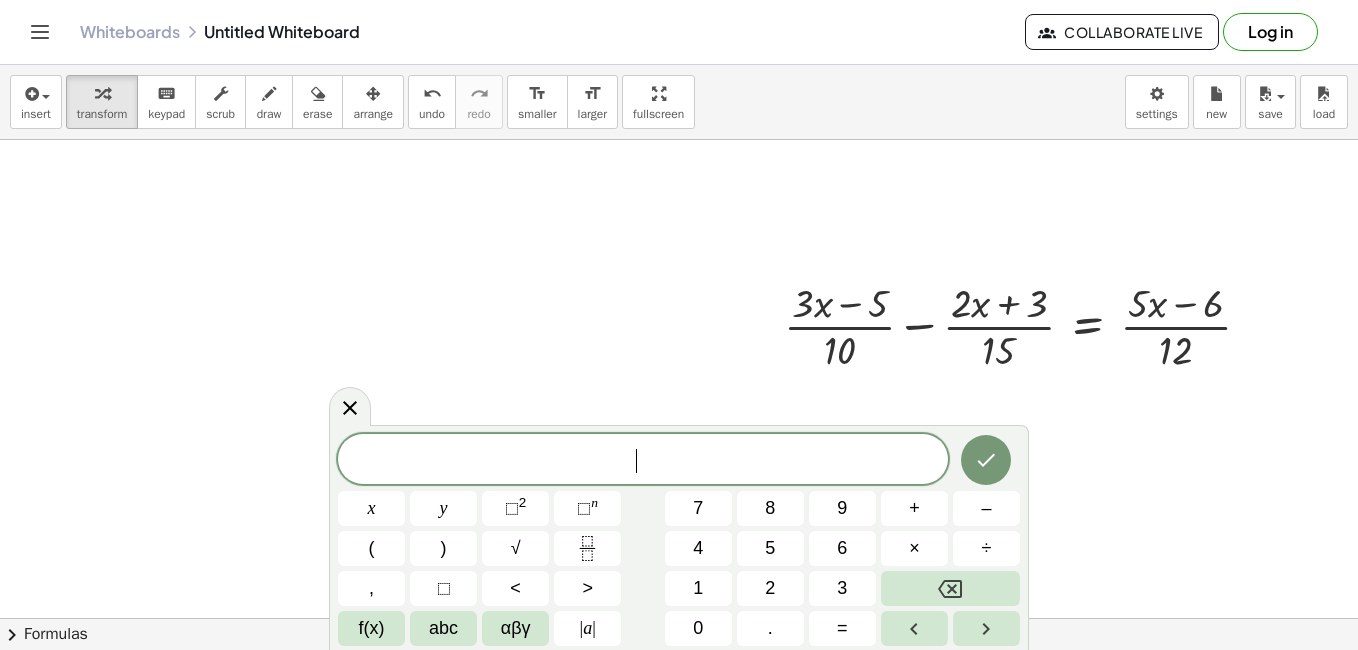 scroll, scrollTop: 578, scrollLeft: 0, axis: vertical 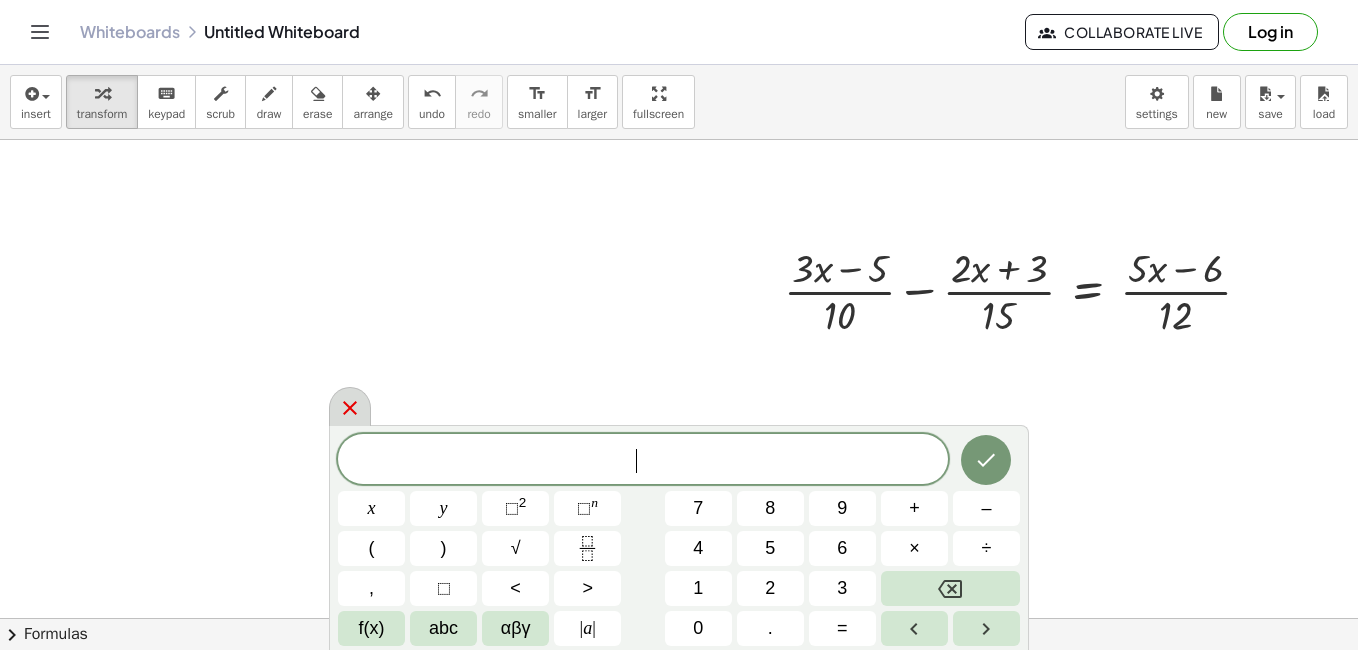 click at bounding box center [350, 406] 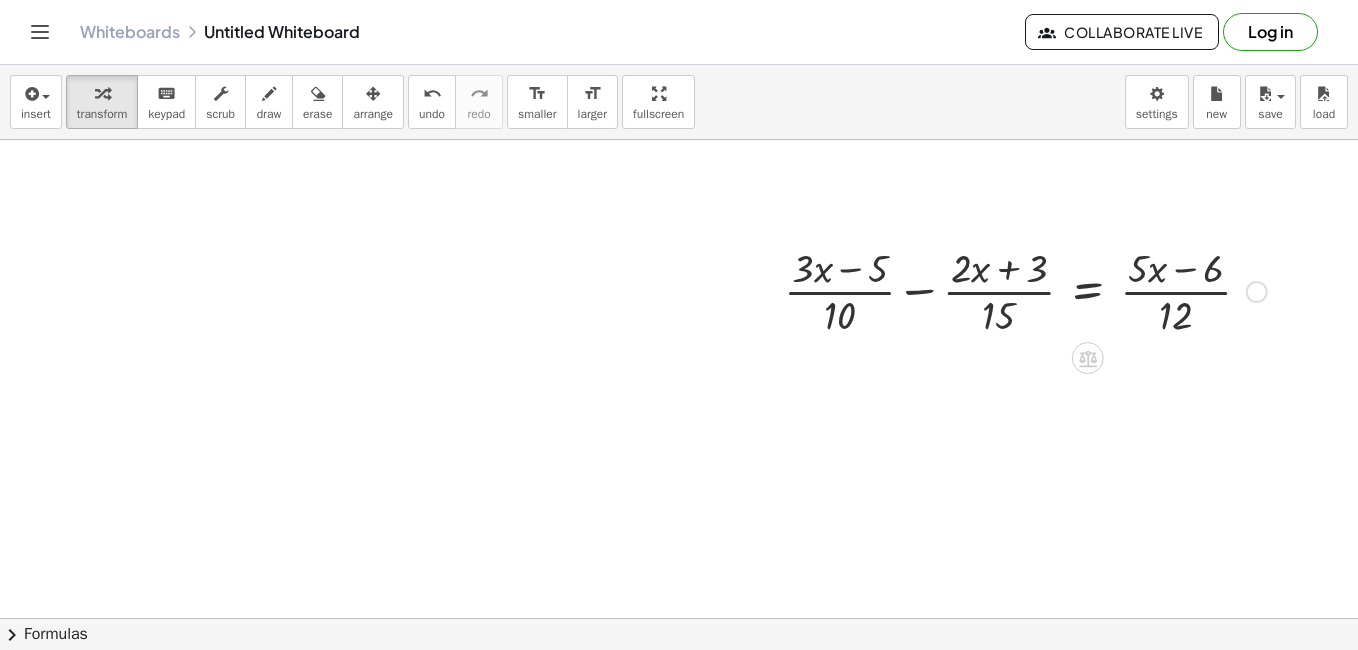 click at bounding box center (1025, 290) 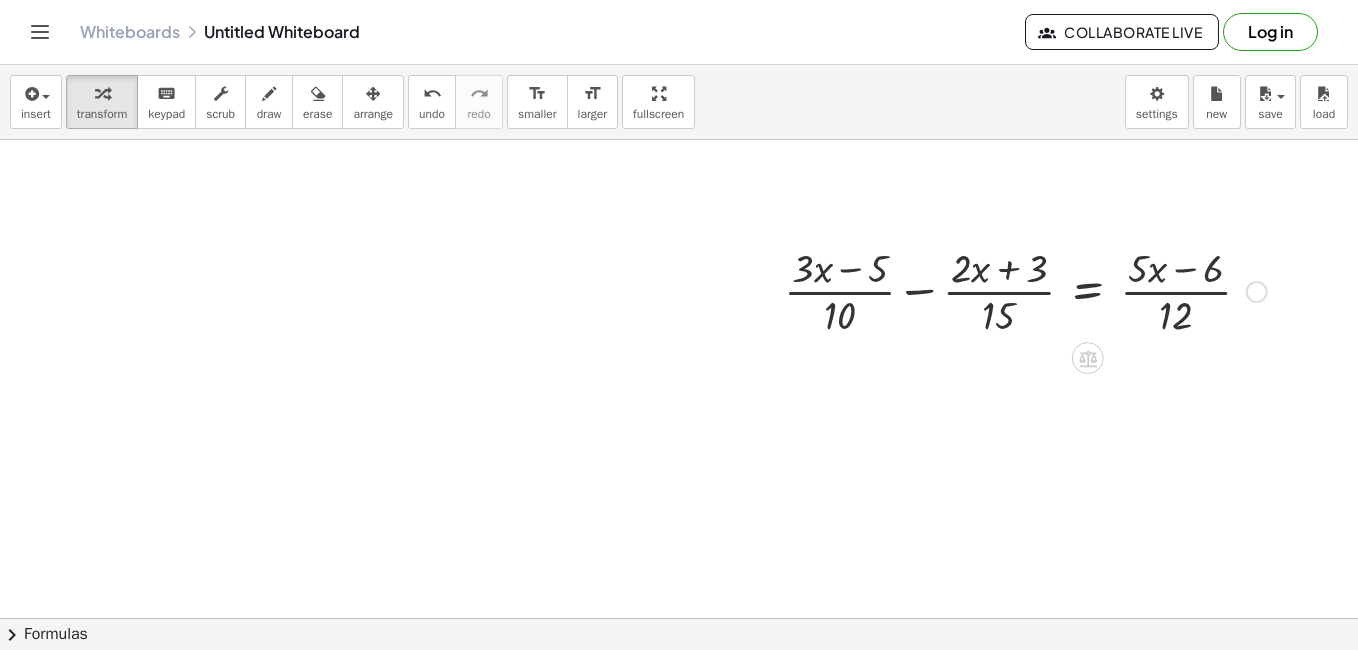 click at bounding box center [1257, 292] 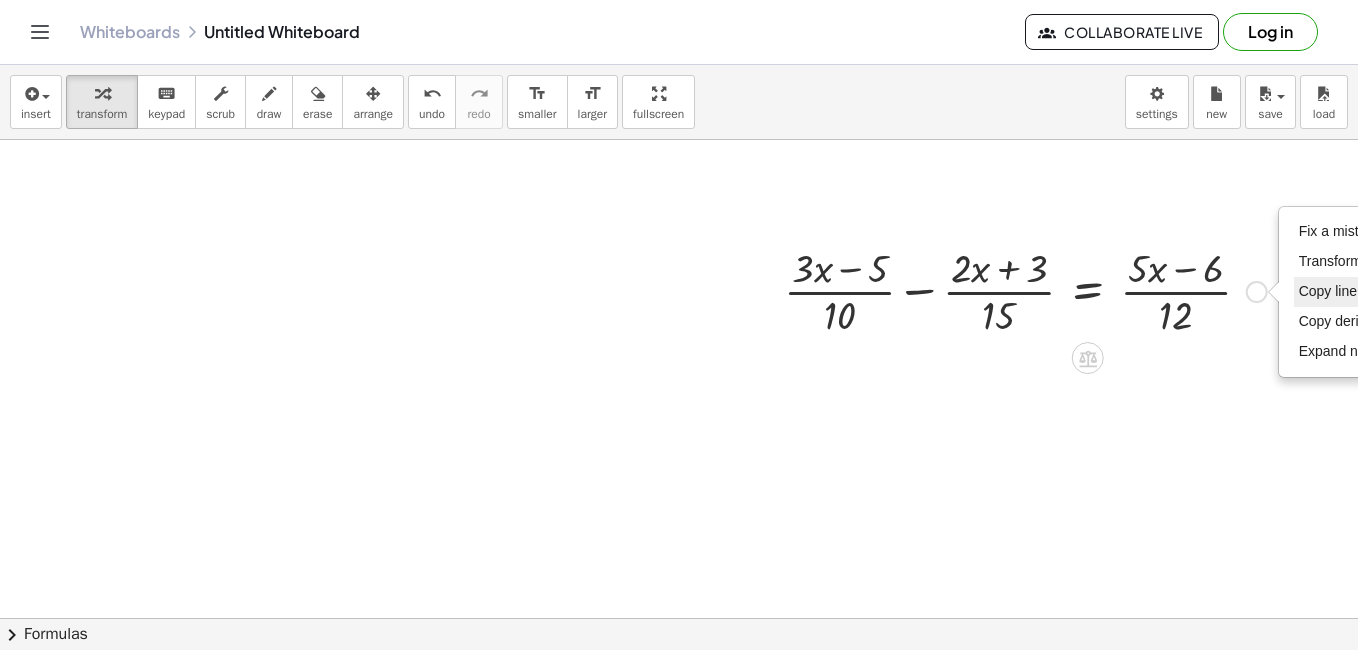 click on "Copy line as LaTeX" at bounding box center (1359, 291) 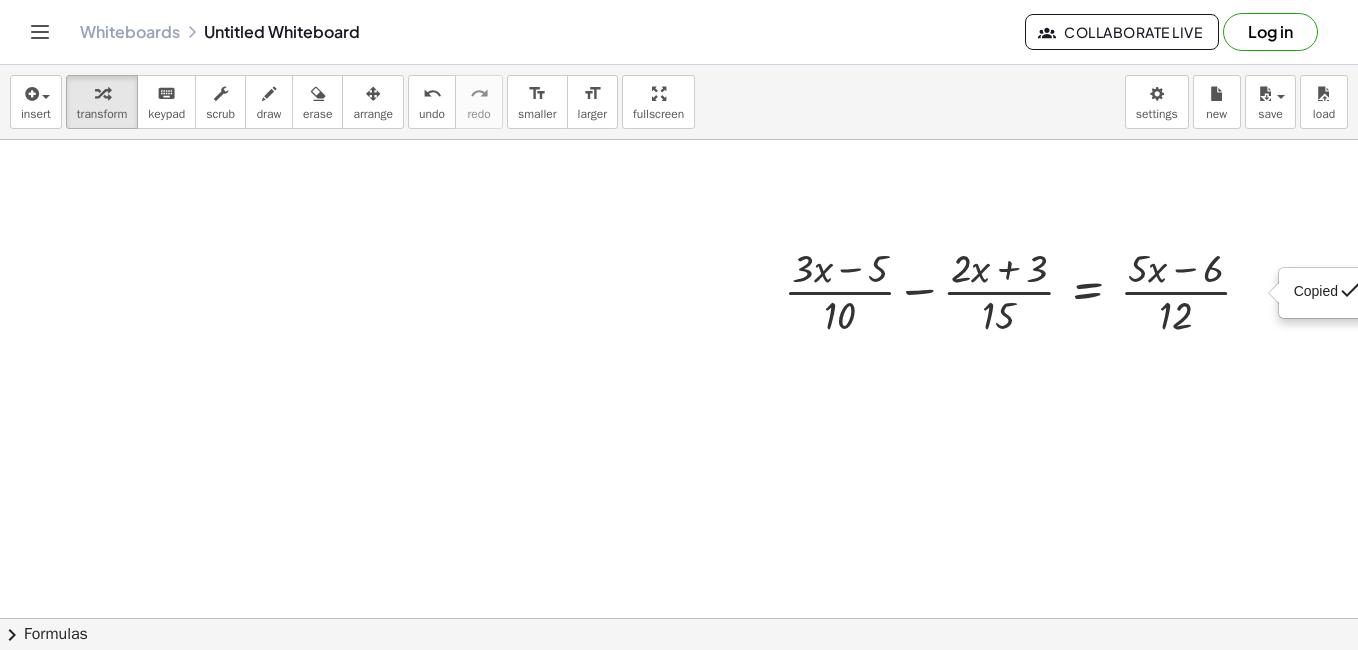 click at bounding box center [679, 279] 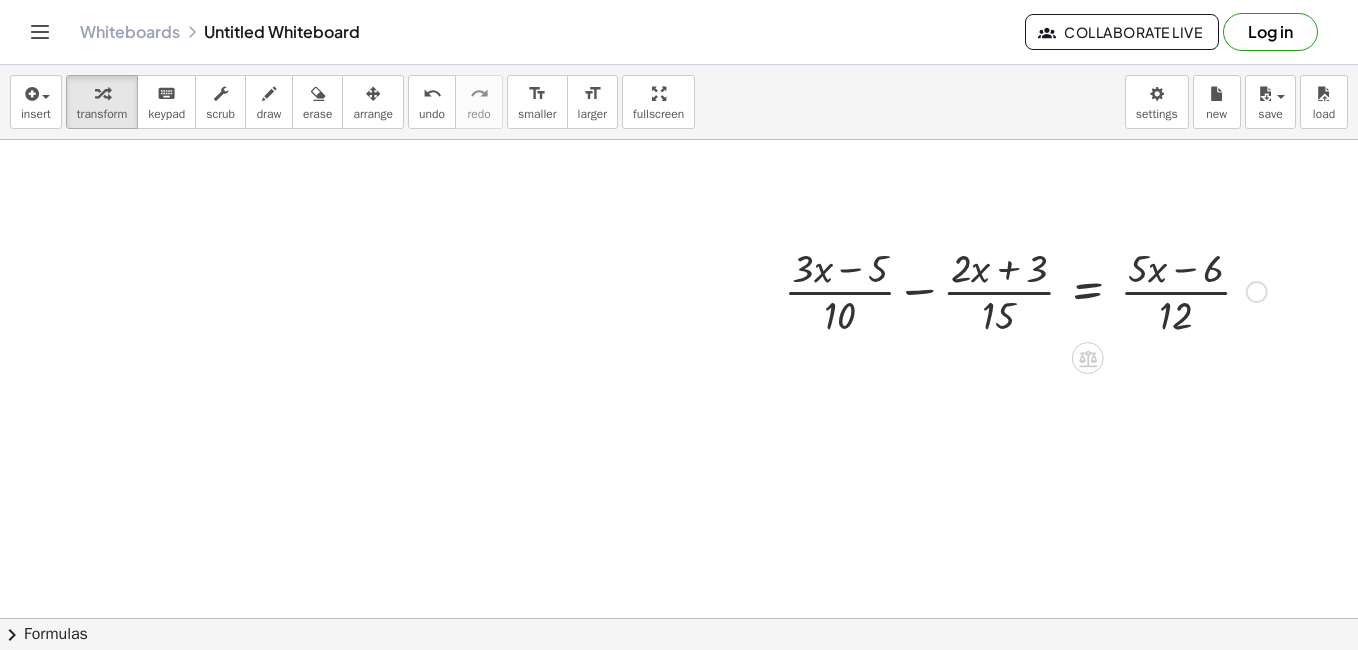 drag, startPoint x: 807, startPoint y: 311, endPoint x: 779, endPoint y: 294, distance: 32.75668 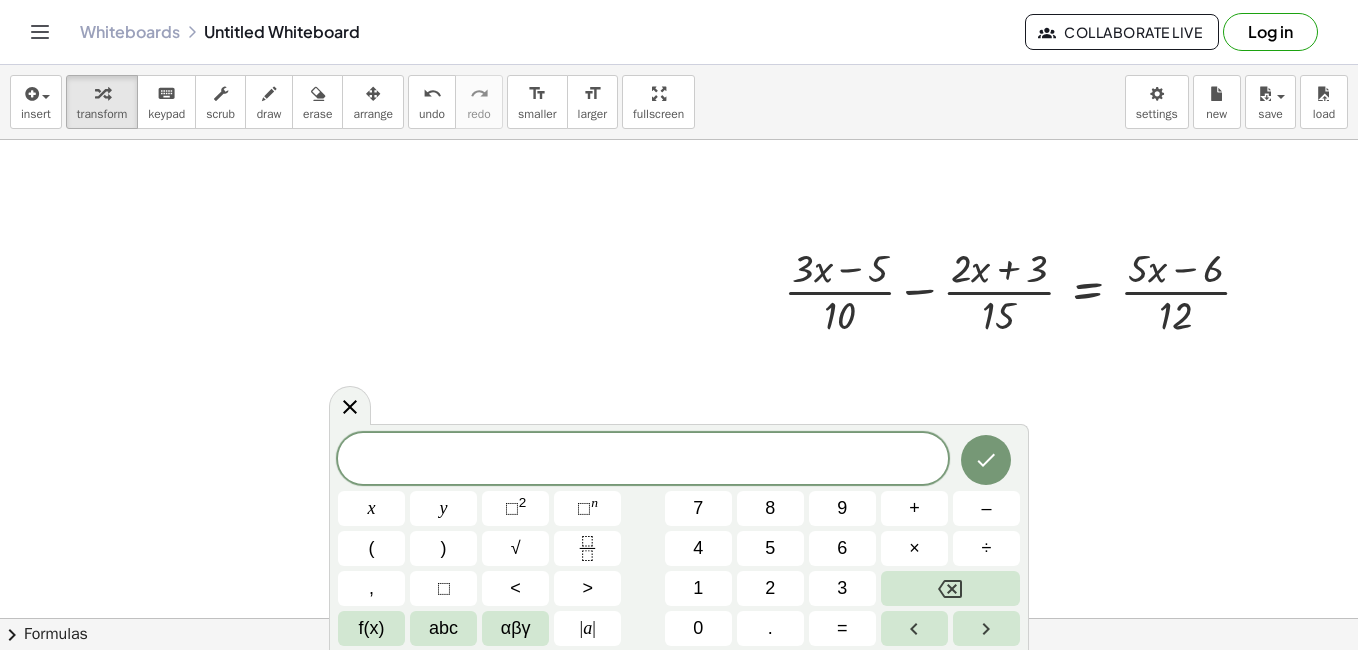 drag, startPoint x: 355, startPoint y: 411, endPoint x: 738, endPoint y: 298, distance: 399.32193 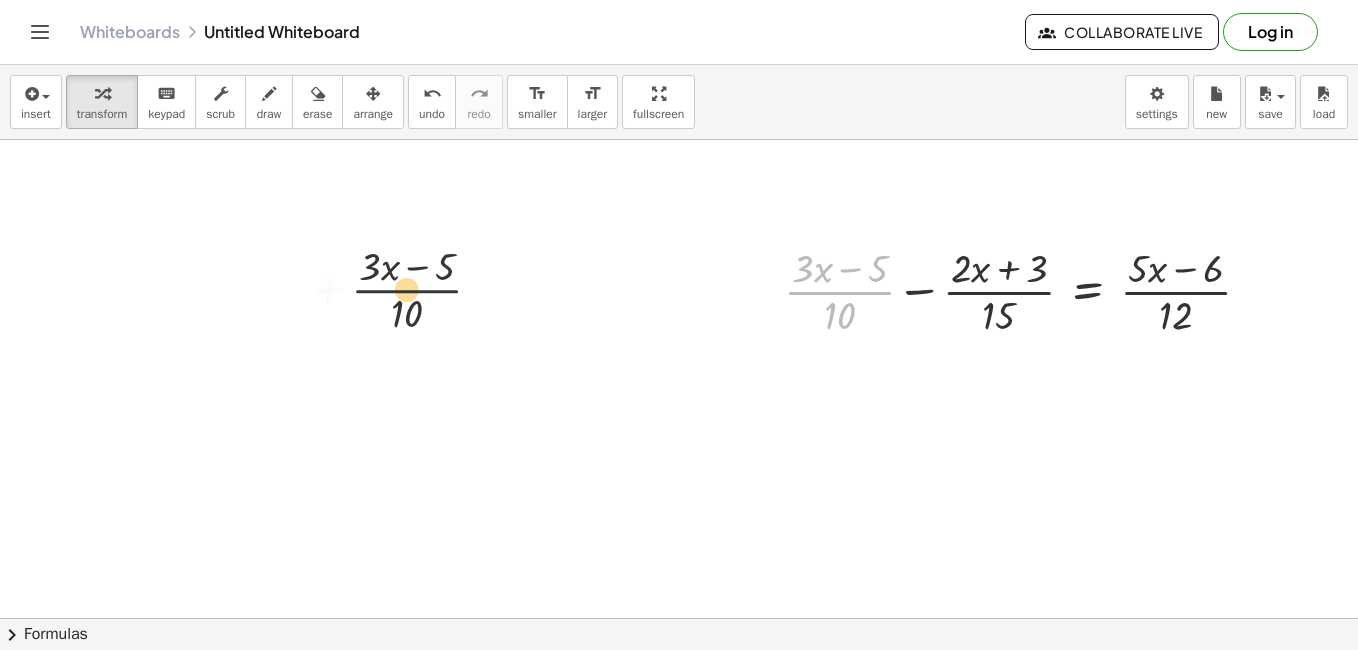 drag, startPoint x: 853, startPoint y: 296, endPoint x: 234, endPoint y: 291, distance: 619.0202 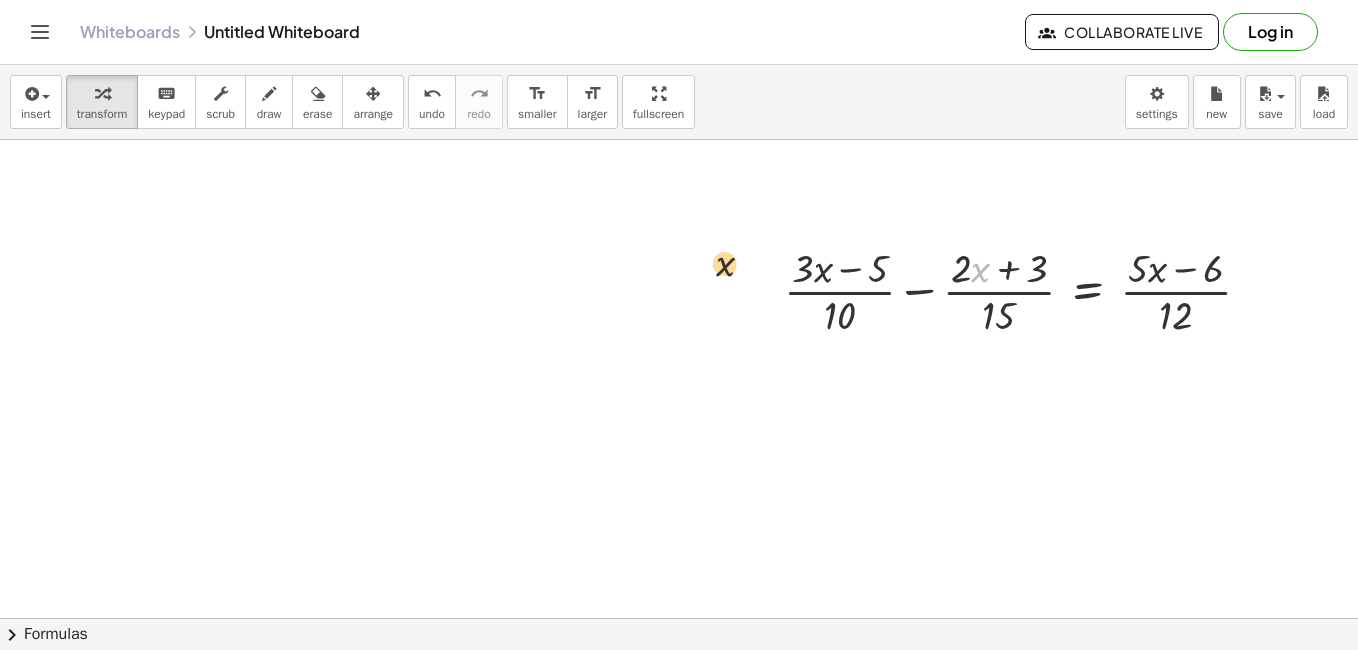 drag, startPoint x: 990, startPoint y: 275, endPoint x: 567, endPoint y: 286, distance: 423.143 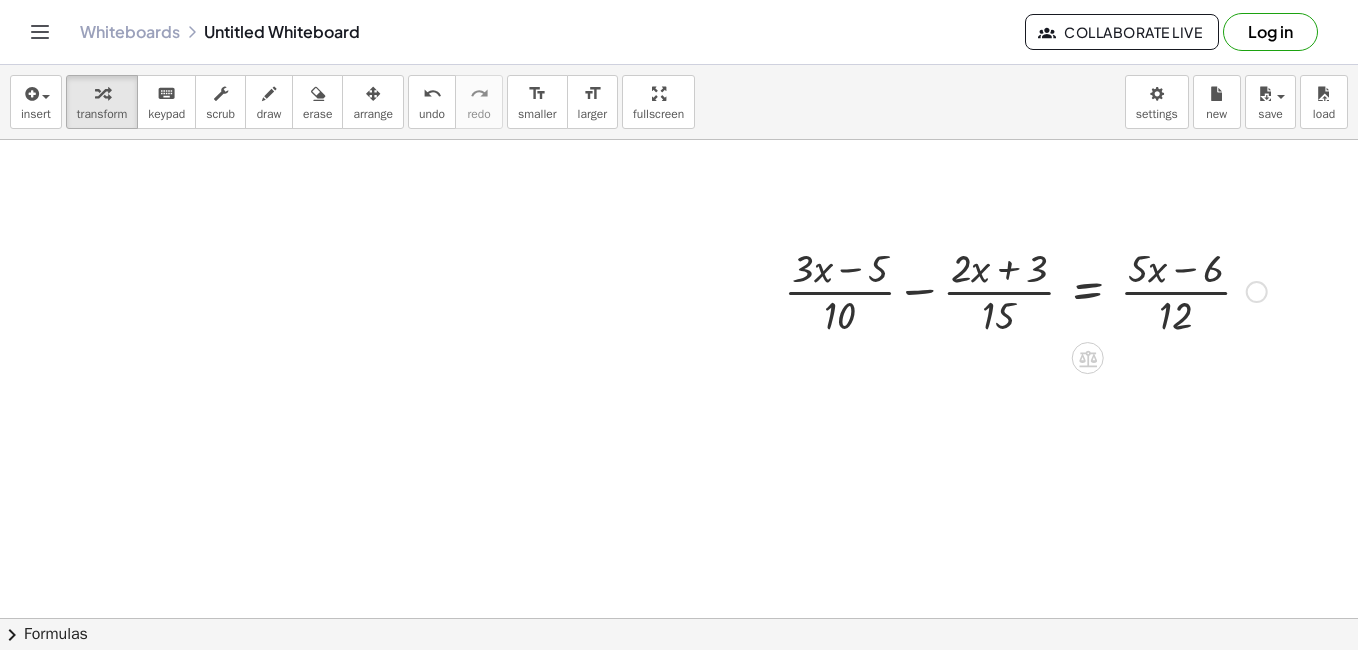 drag, startPoint x: 1258, startPoint y: 293, endPoint x: 1142, endPoint y: 362, distance: 134.97037 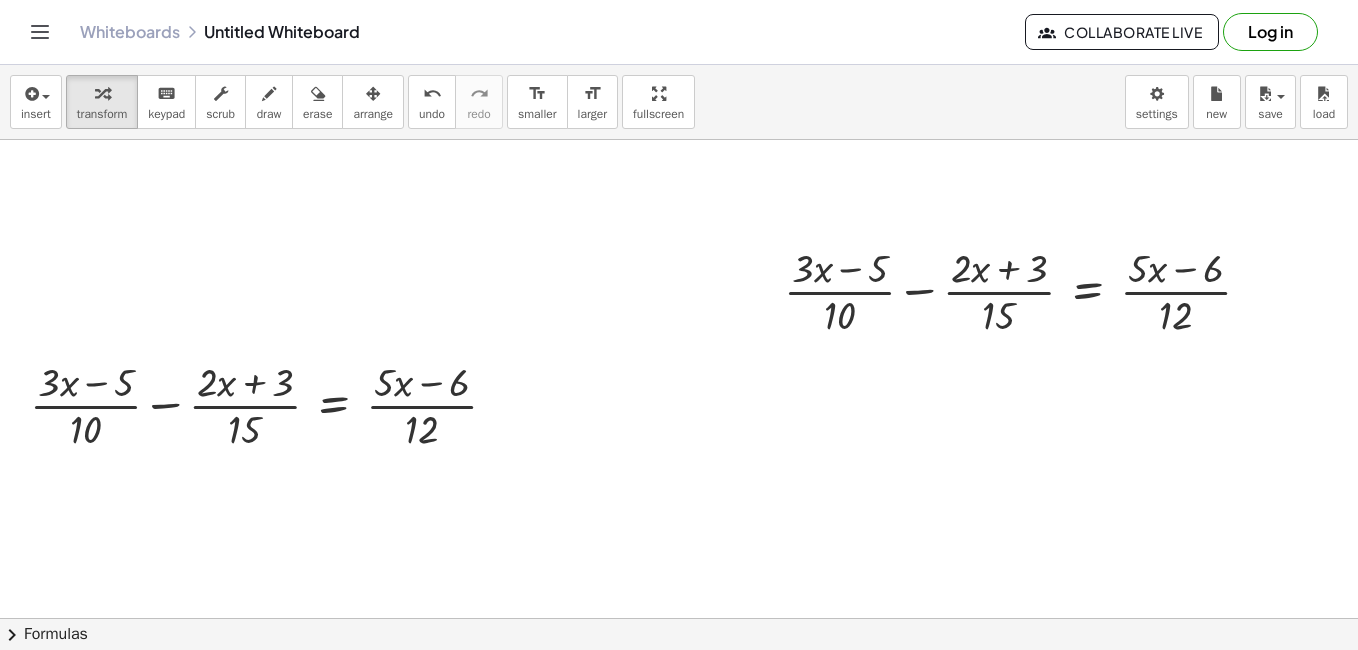 drag, startPoint x: 1091, startPoint y: 360, endPoint x: 717, endPoint y: 338, distance: 374.6465 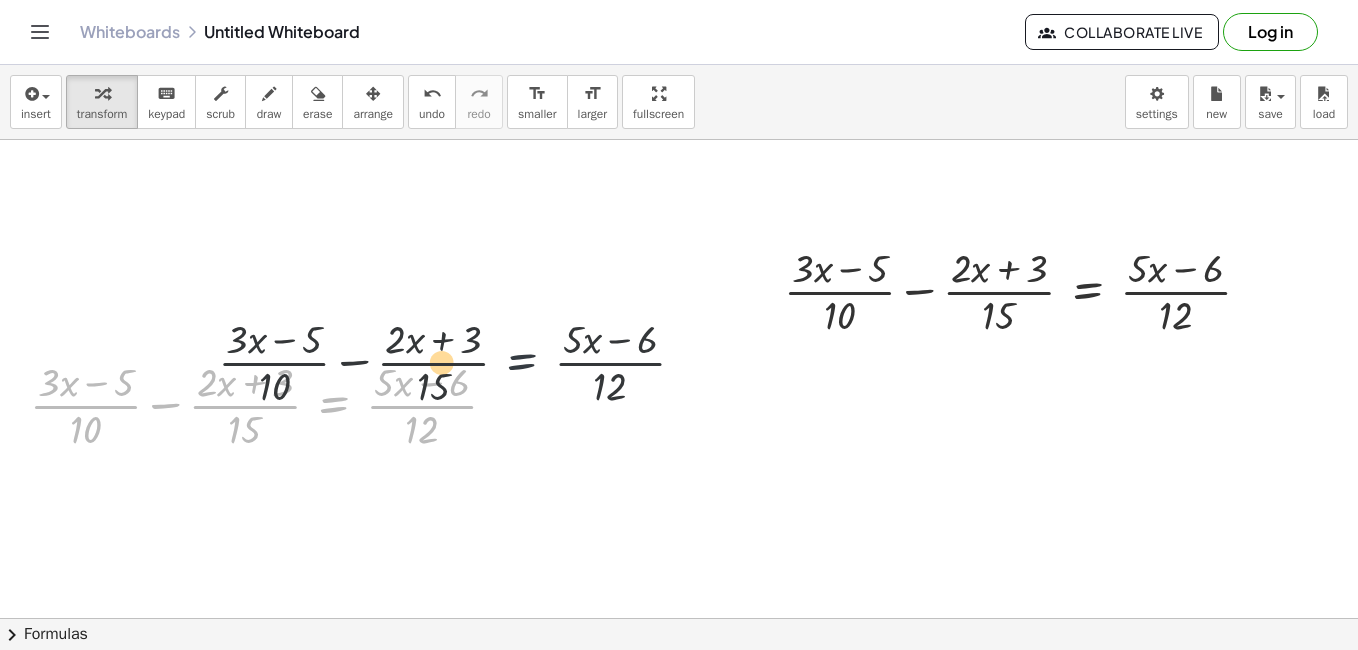 drag, startPoint x: 328, startPoint y: 380, endPoint x: 524, endPoint y: 290, distance: 215.67569 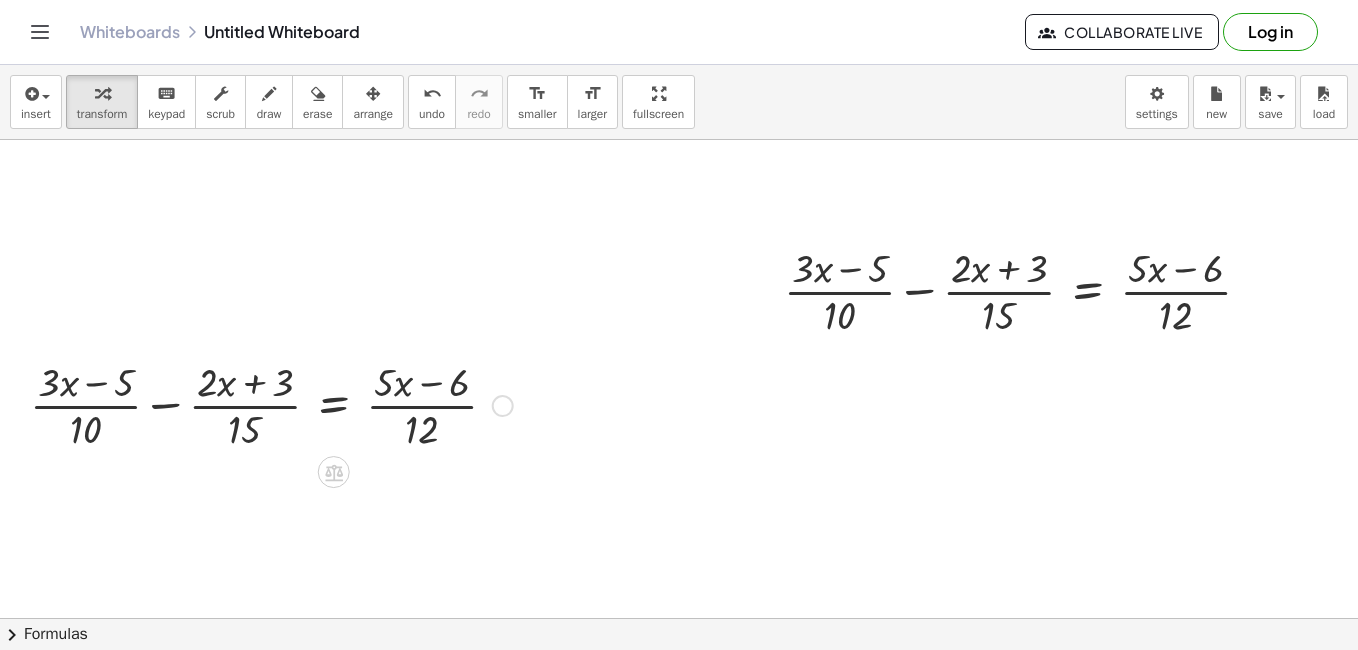 drag, startPoint x: 494, startPoint y: 338, endPoint x: 575, endPoint y: 271, distance: 105.11898 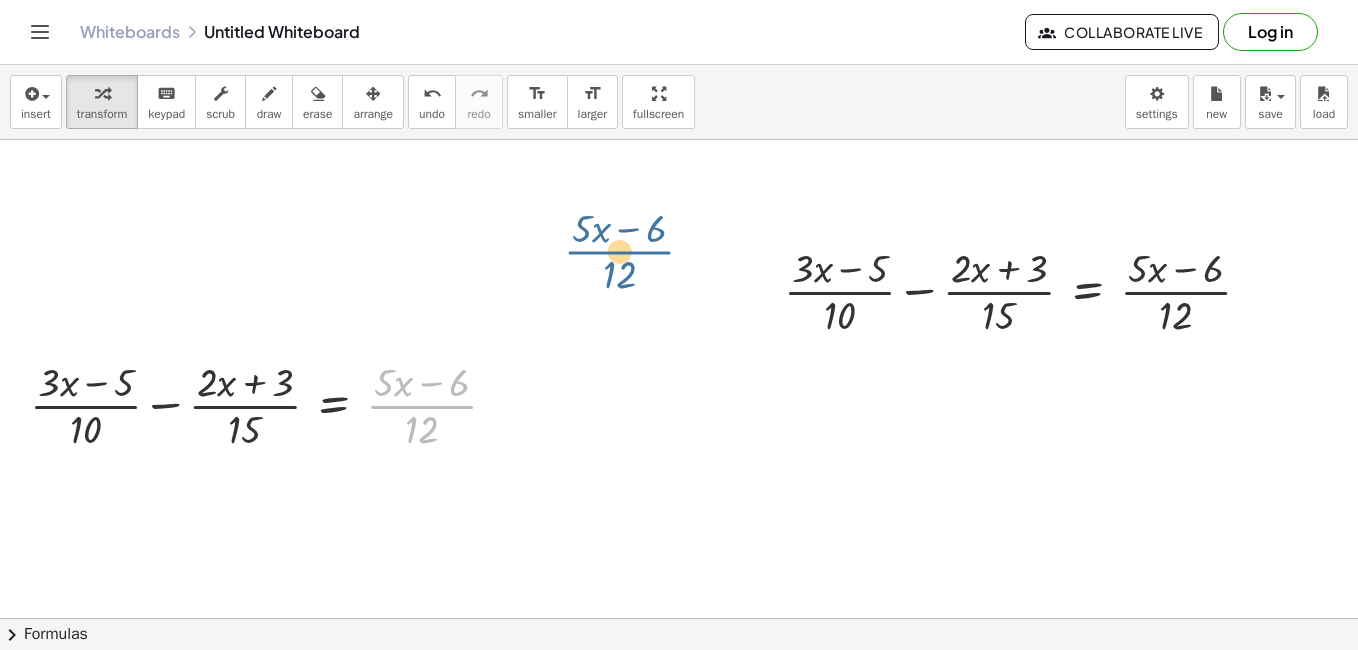 drag, startPoint x: 383, startPoint y: 407, endPoint x: 591, endPoint y: 248, distance: 261.811 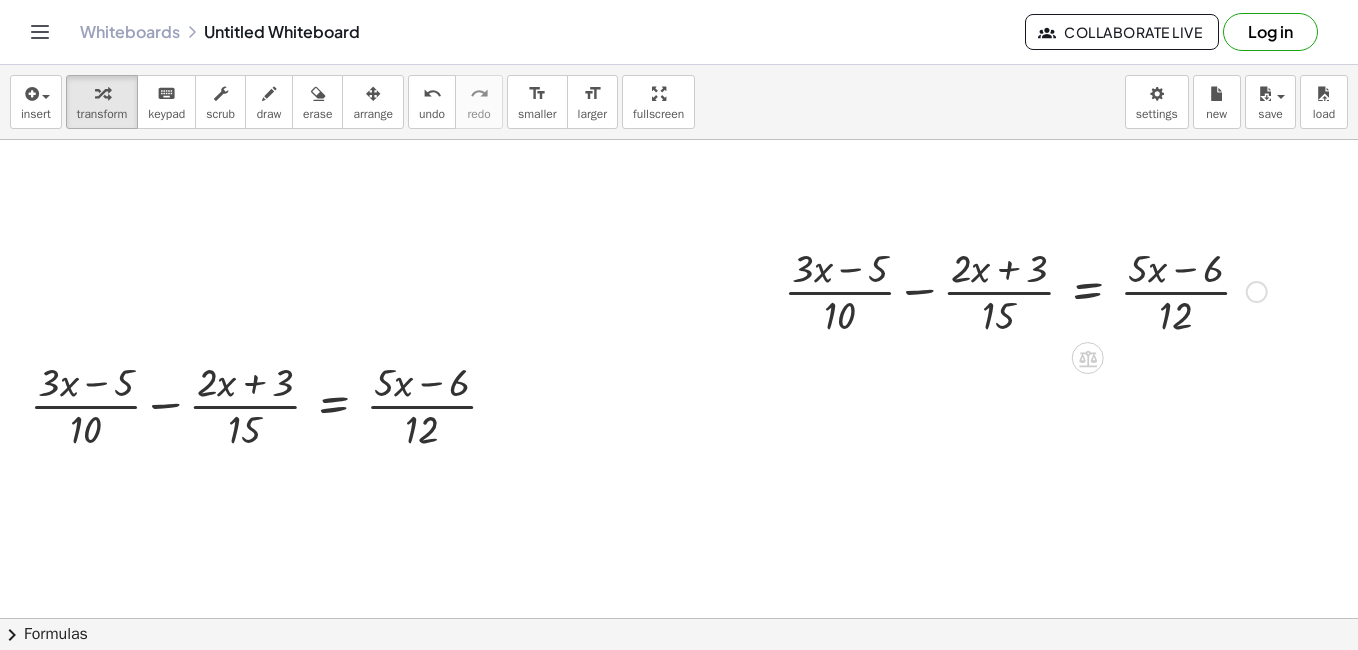 drag, startPoint x: 652, startPoint y: 248, endPoint x: 1361, endPoint y: 372, distance: 719.7618 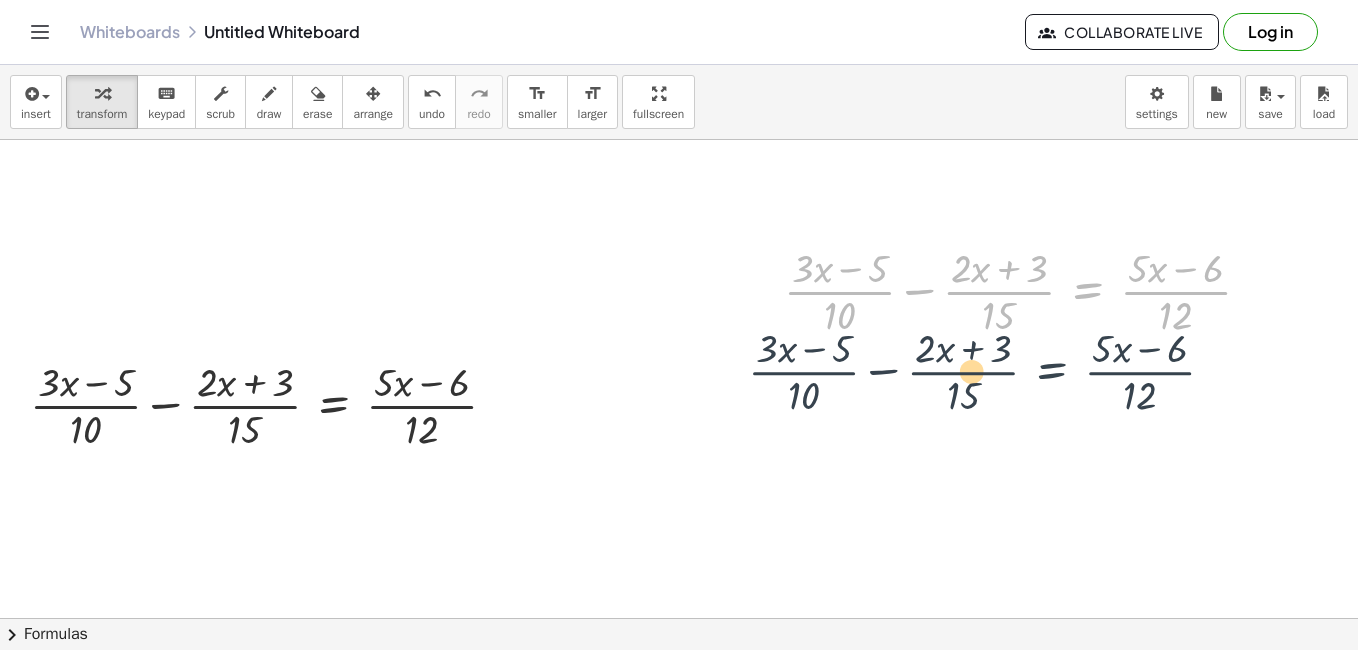 drag, startPoint x: 1077, startPoint y: 277, endPoint x: 957, endPoint y: 369, distance: 151.20847 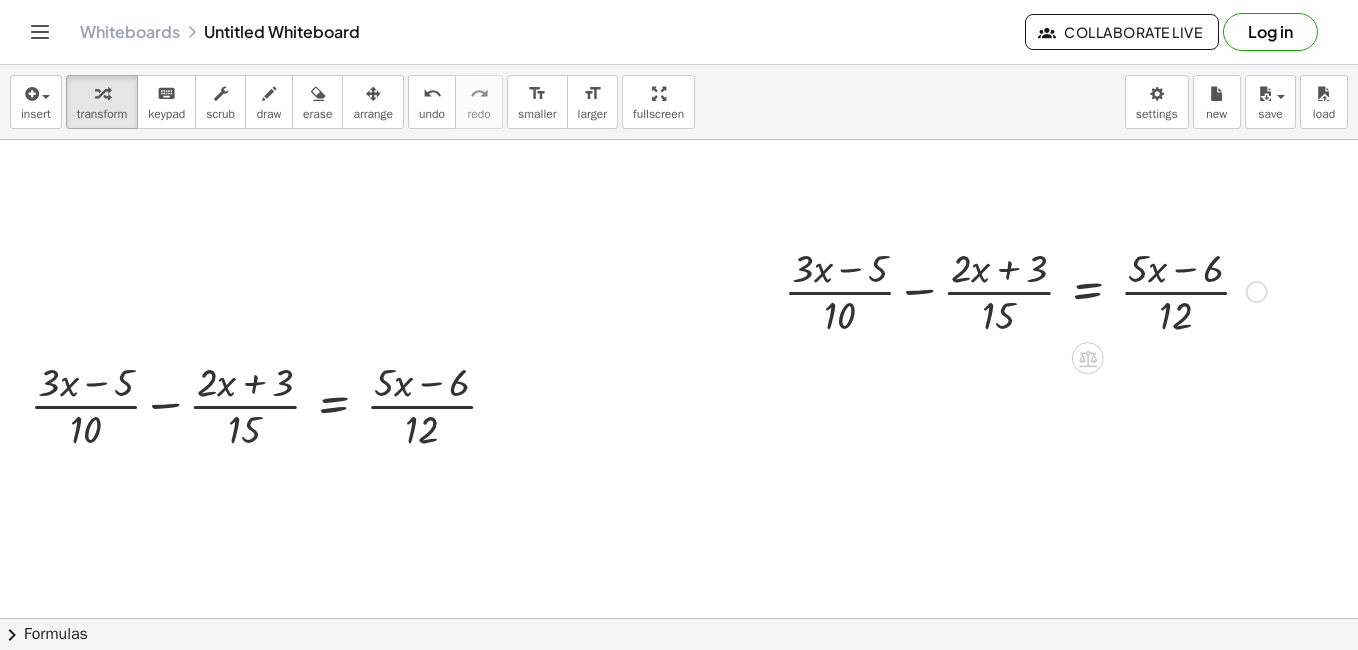 drag, startPoint x: 1046, startPoint y: 271, endPoint x: 640, endPoint y: 336, distance: 411.1703 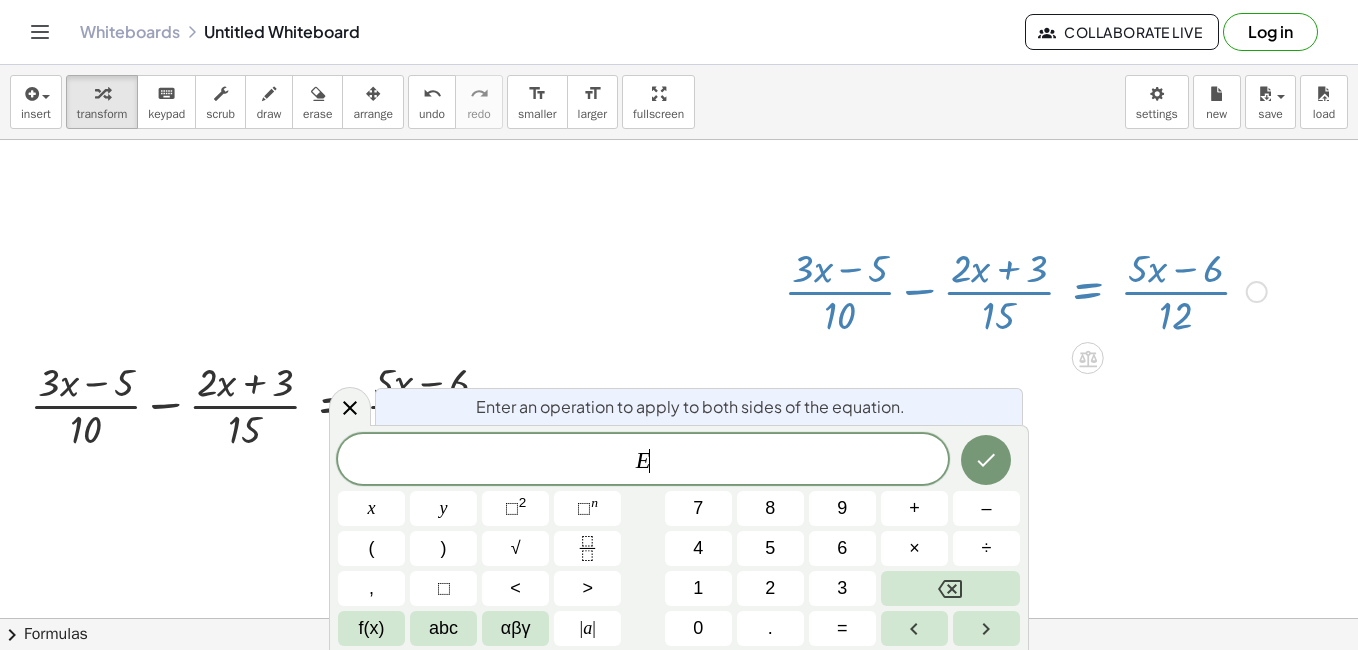 click at bounding box center [1025, 290] 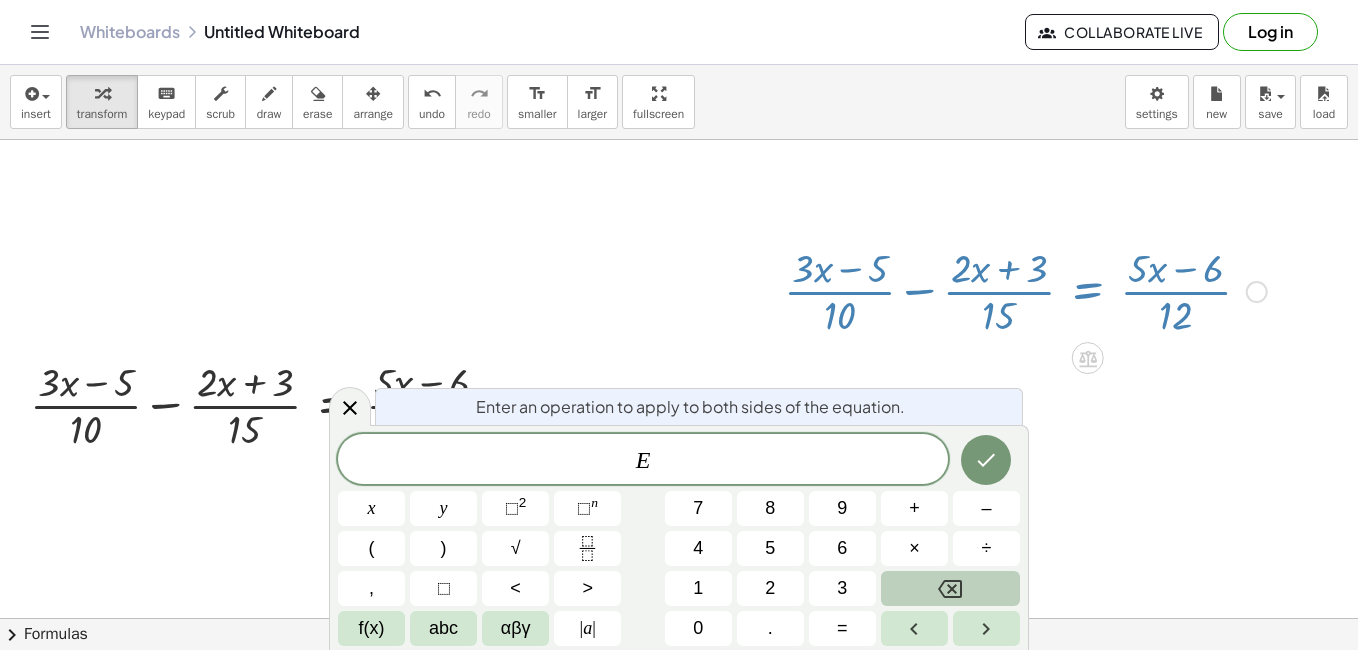 click 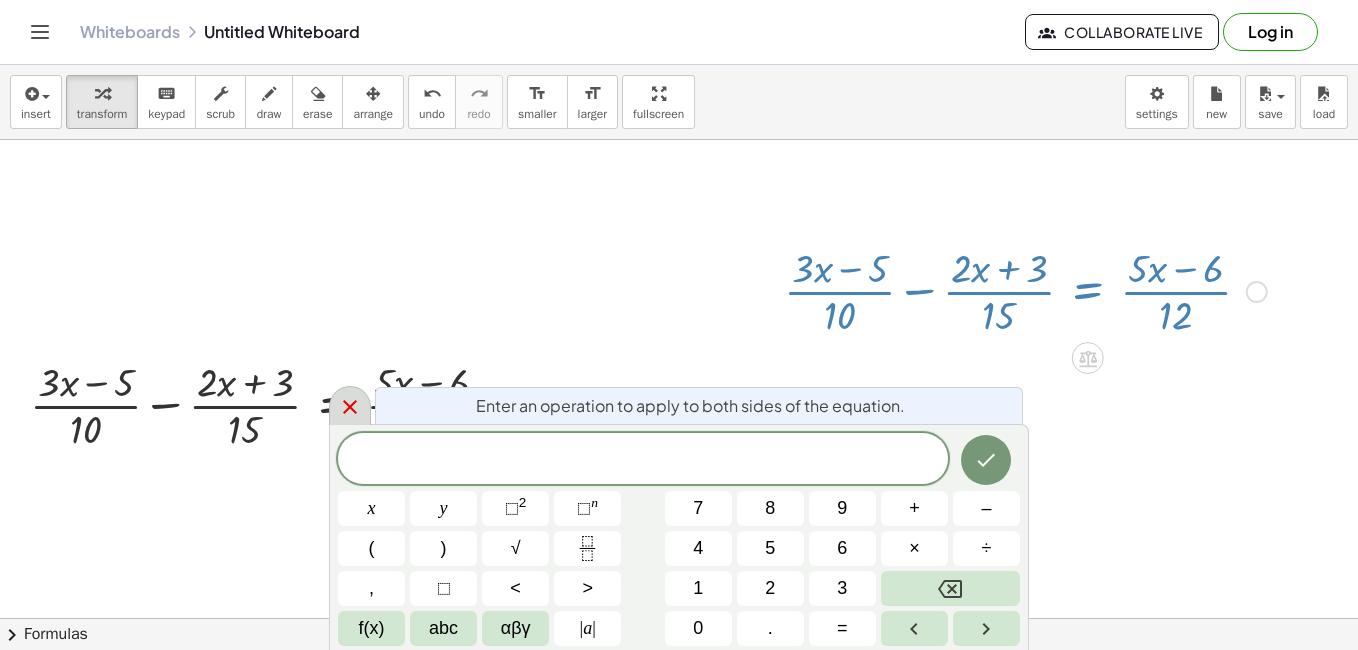 click at bounding box center [350, 405] 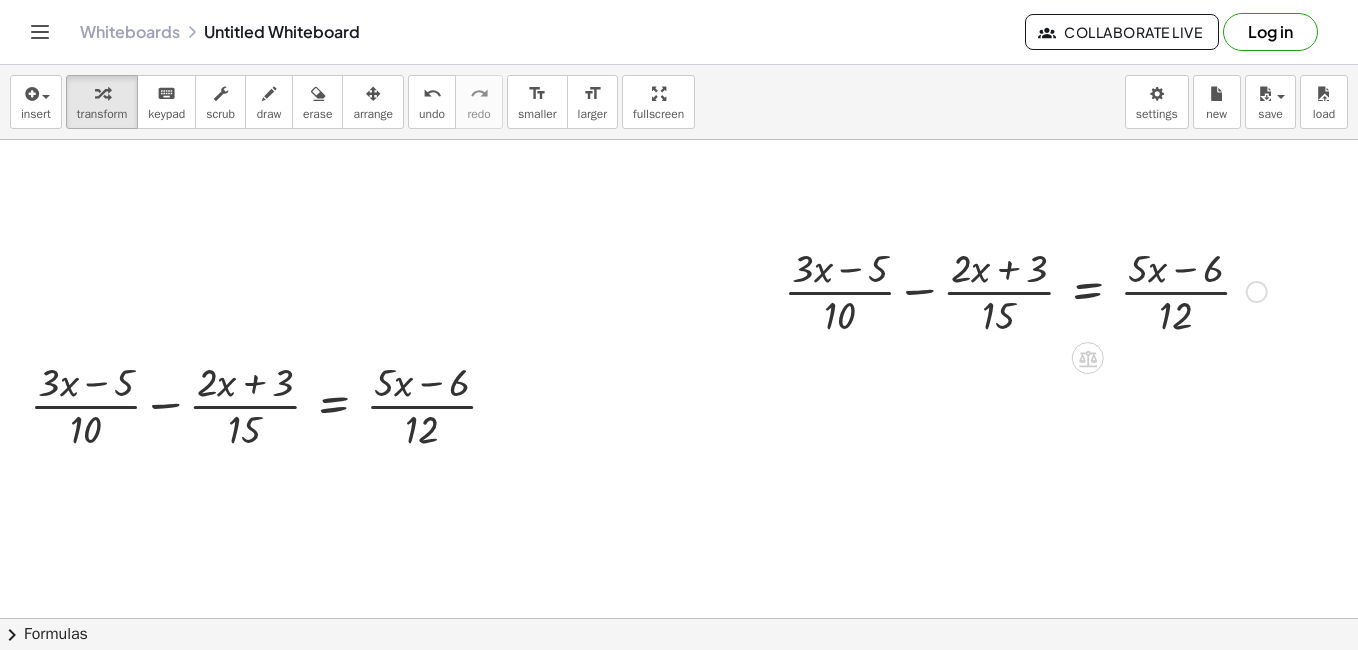 click at bounding box center (1025, 290) 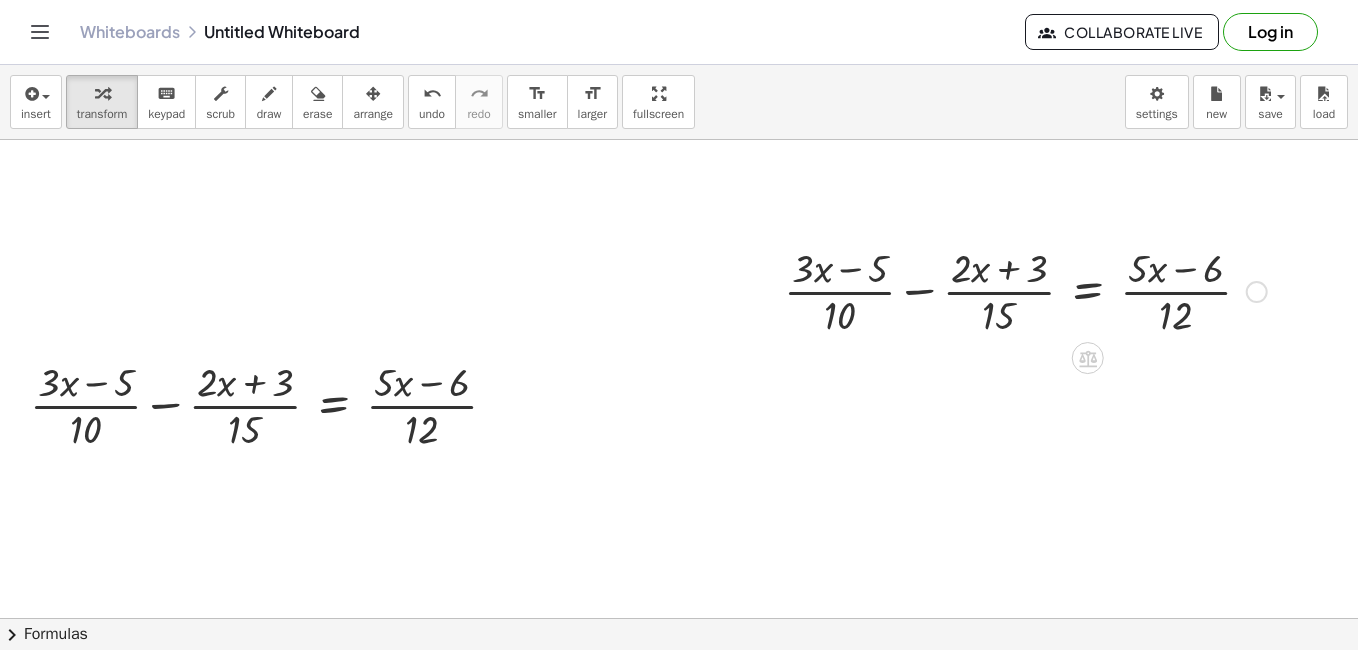 drag, startPoint x: 743, startPoint y: 202, endPoint x: 1354, endPoint y: 326, distance: 623.4557 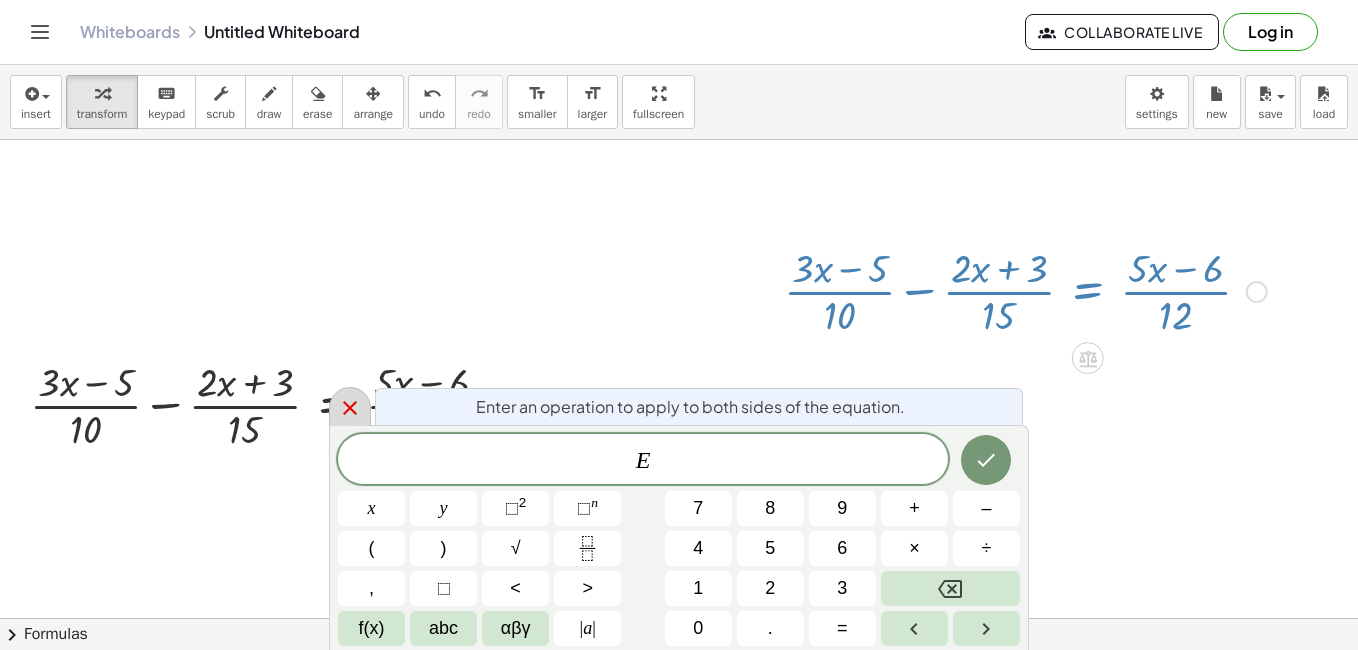 click 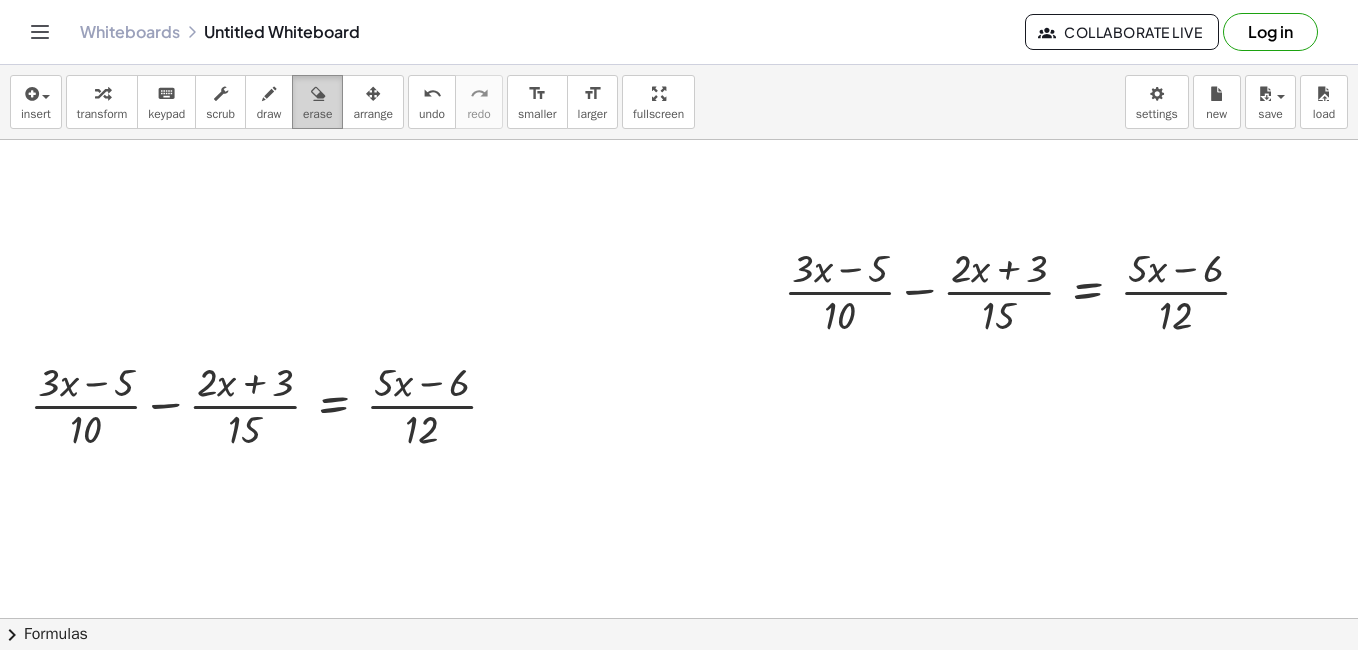 click at bounding box center (318, 94) 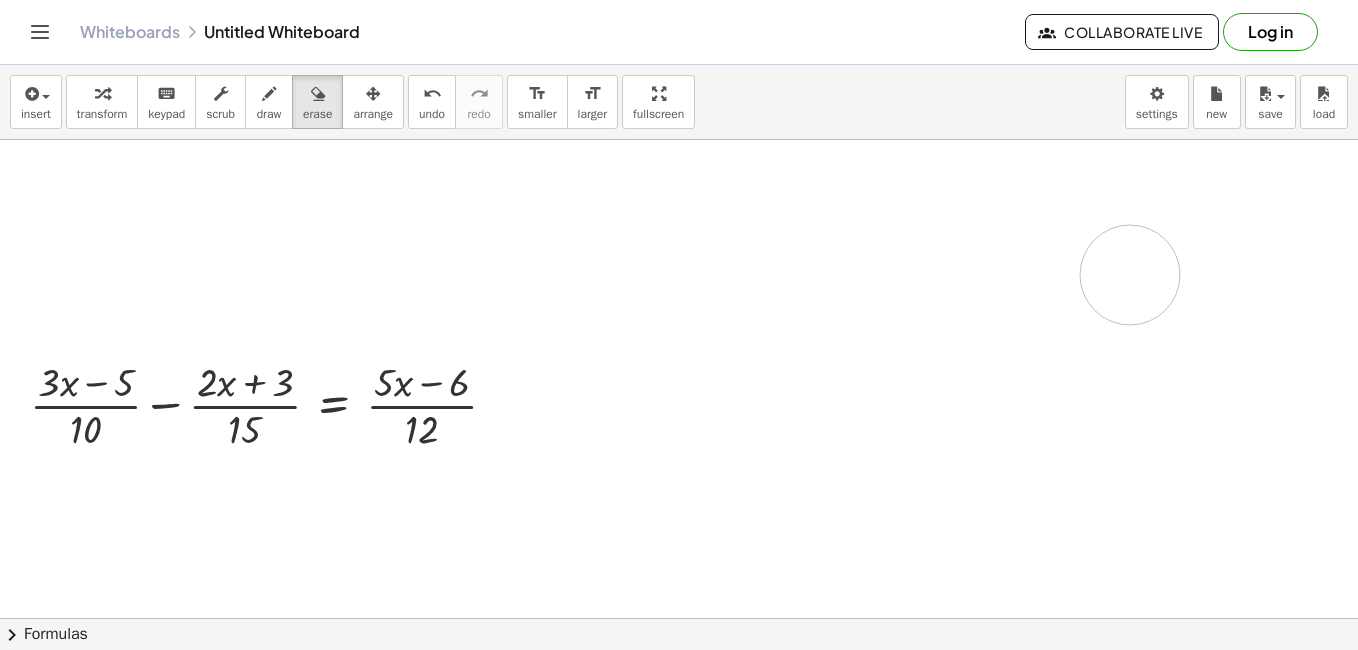 drag, startPoint x: 945, startPoint y: 285, endPoint x: 1077, endPoint y: 272, distance: 132.63861 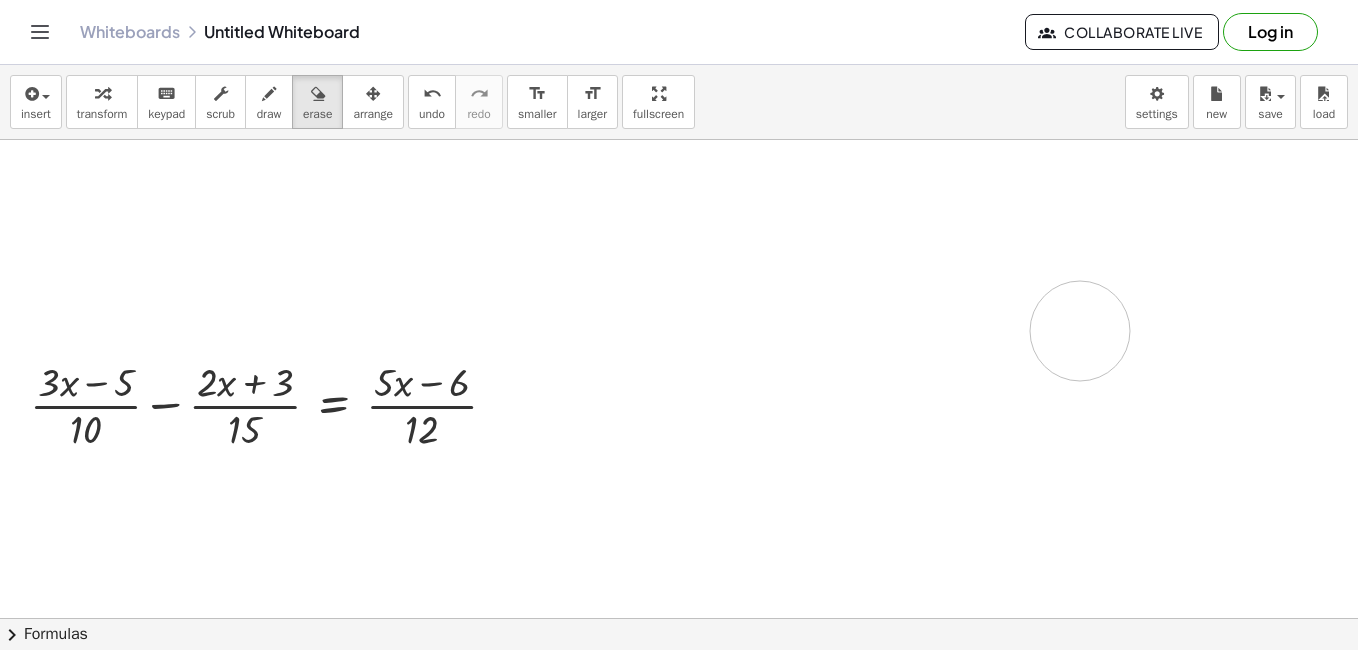 drag, startPoint x: 1283, startPoint y: 355, endPoint x: 966, endPoint y: 332, distance: 317.83328 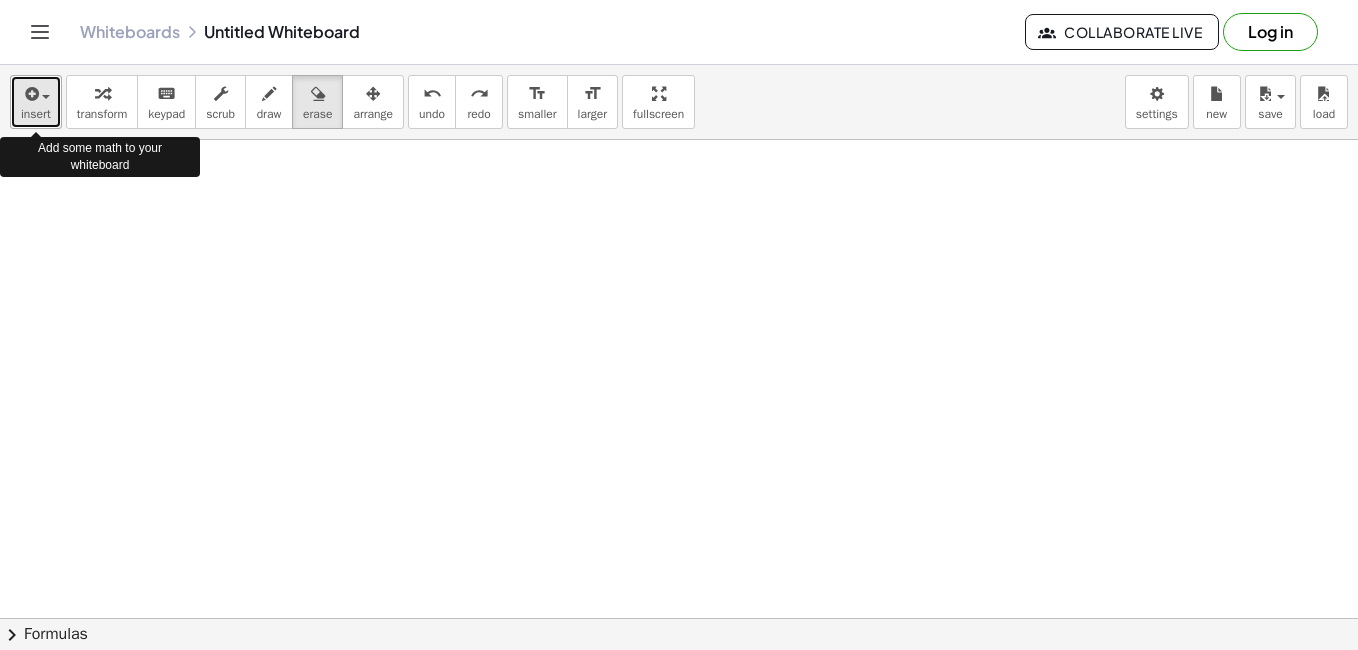 click on "insert" at bounding box center [36, 114] 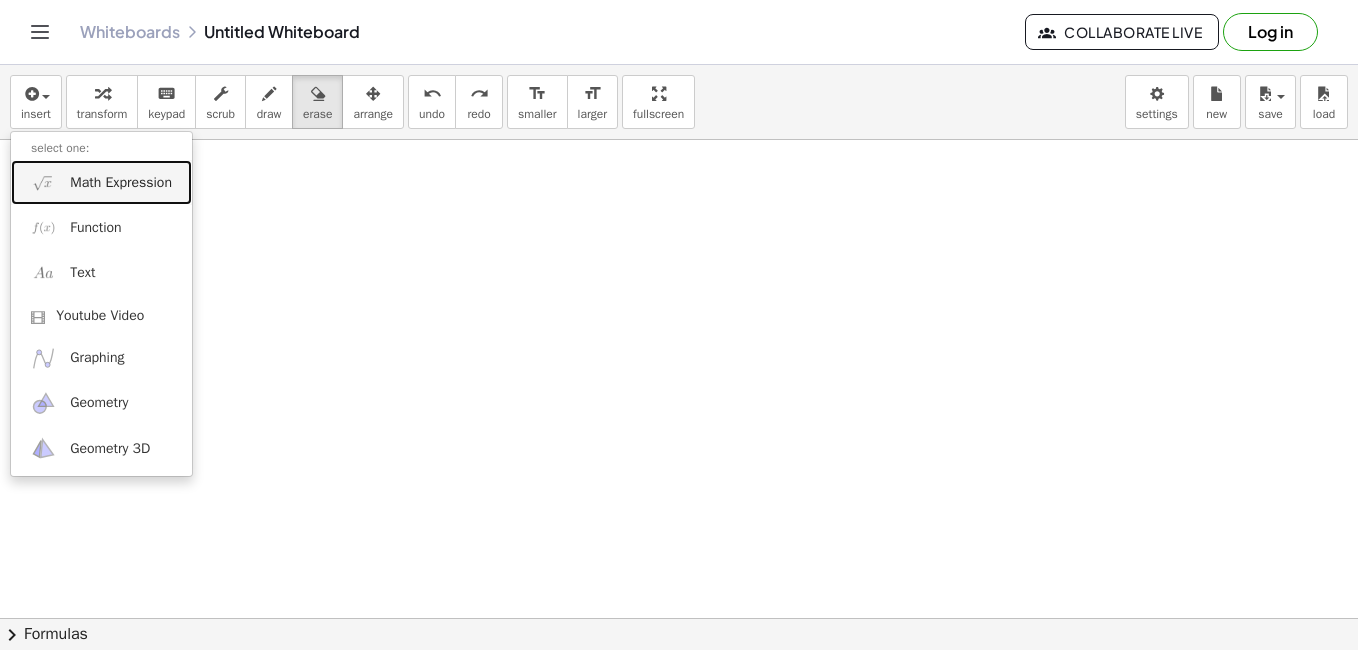 click on "Math Expression" at bounding box center [101, 182] 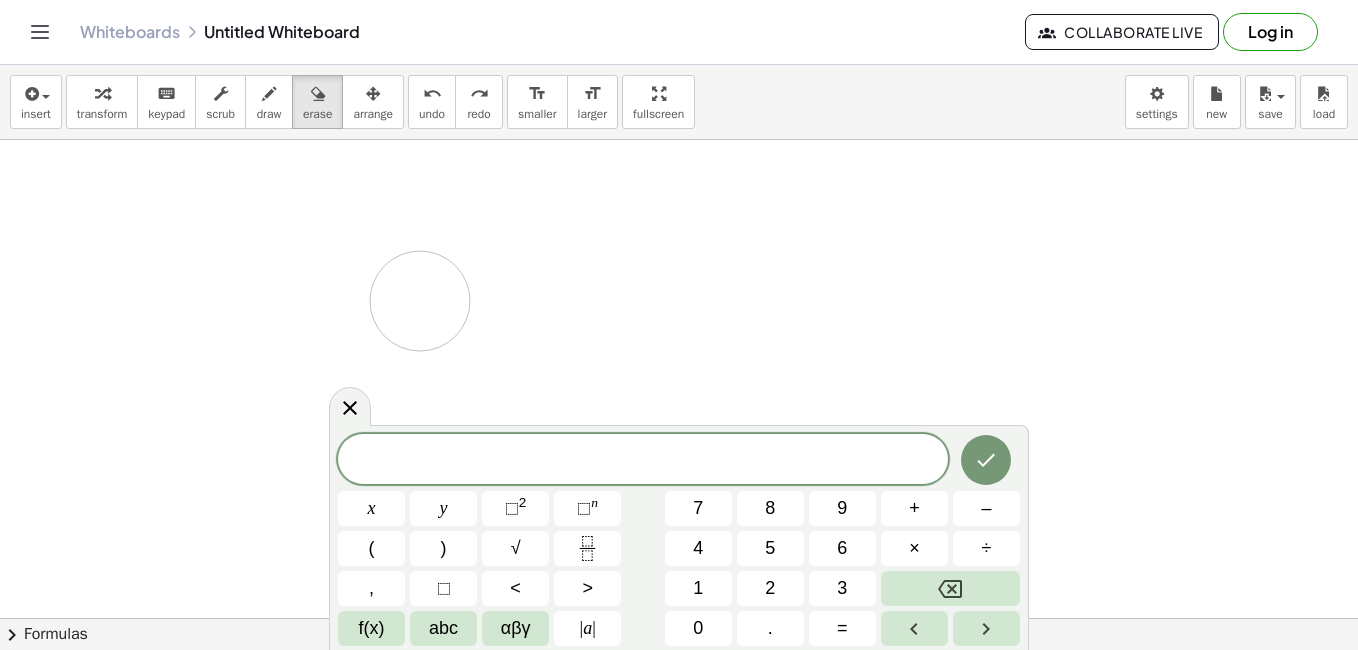 drag, startPoint x: 420, startPoint y: 422, endPoint x: 424, endPoint y: 280, distance: 142.05632 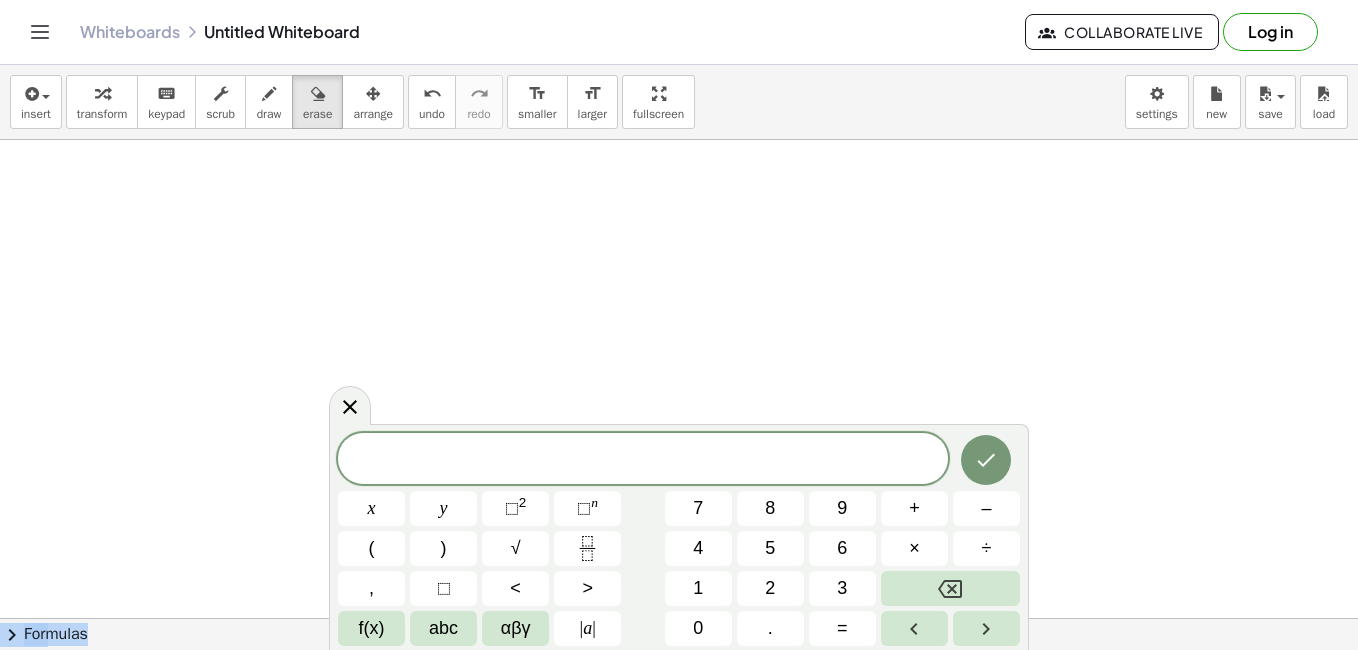 drag, startPoint x: 357, startPoint y: 408, endPoint x: 358, endPoint y: 298, distance: 110.00455 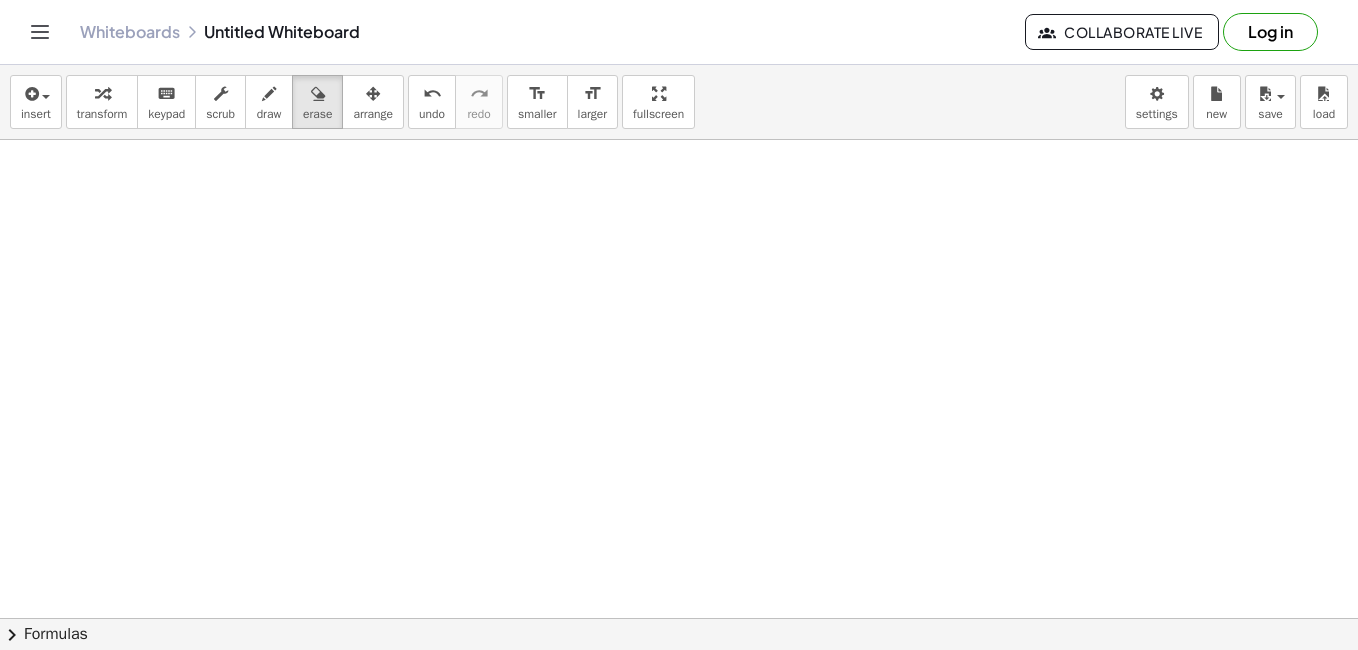 drag, startPoint x: 1000, startPoint y: 293, endPoint x: 991, endPoint y: 288, distance: 10.29563 